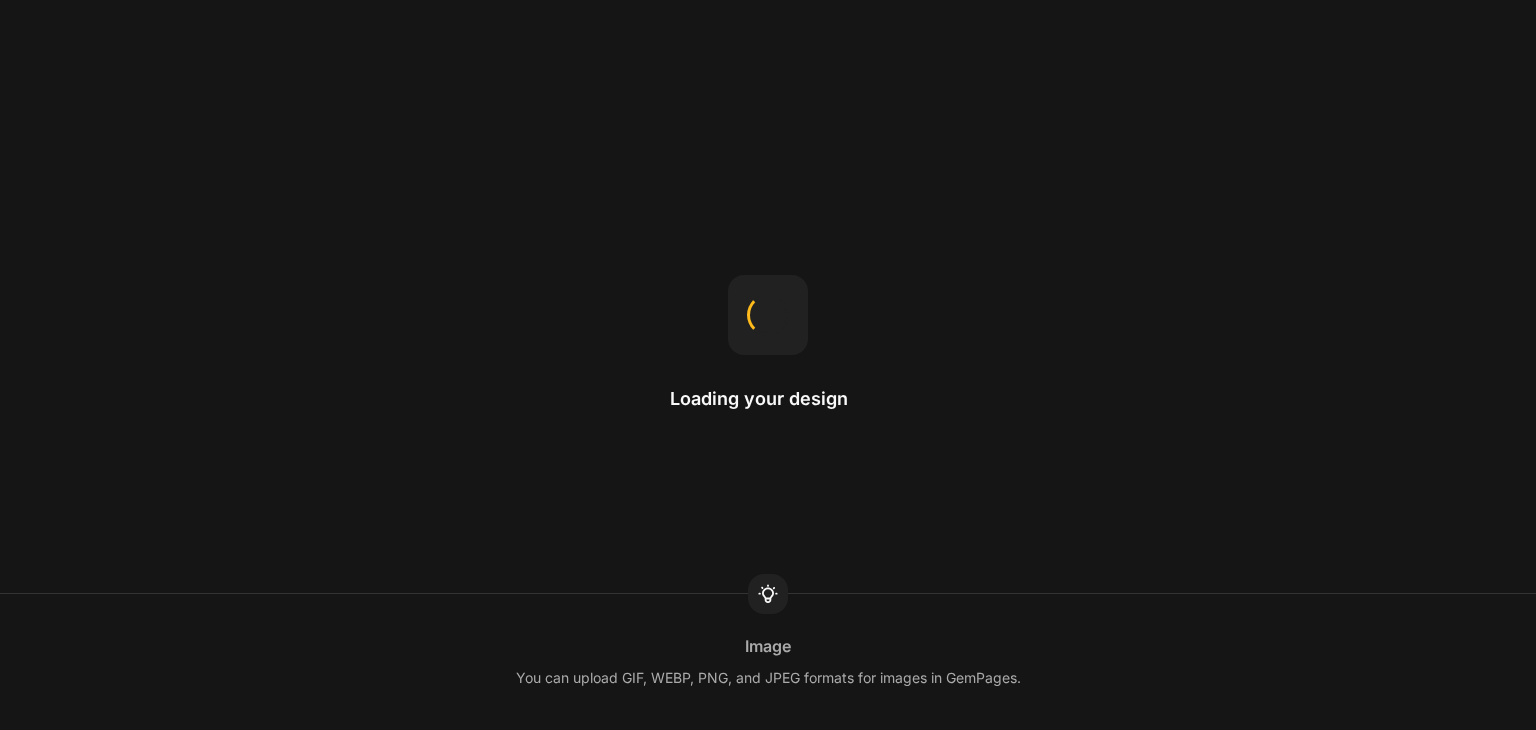 scroll, scrollTop: 0, scrollLeft: 0, axis: both 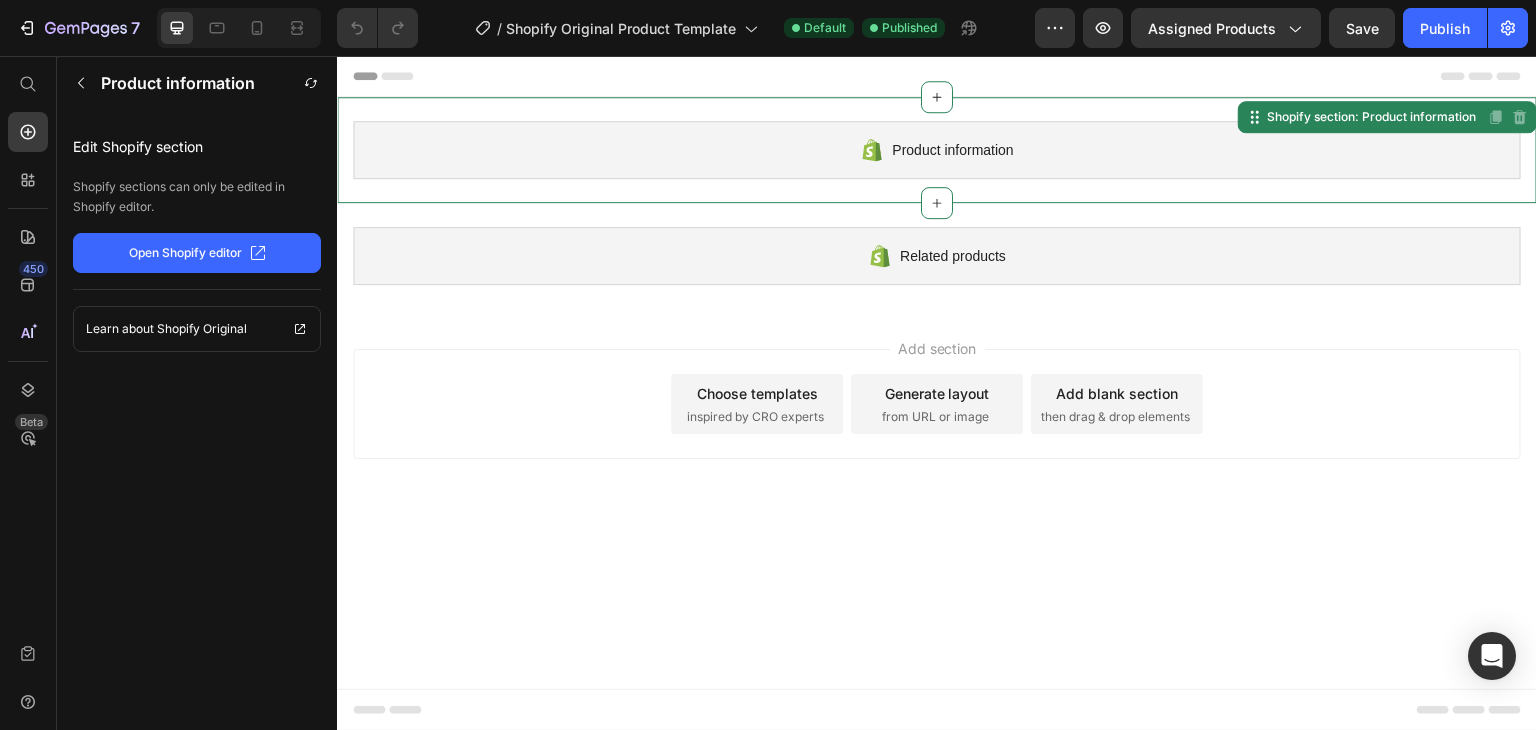 click on "Product information" at bounding box center (952, 150) 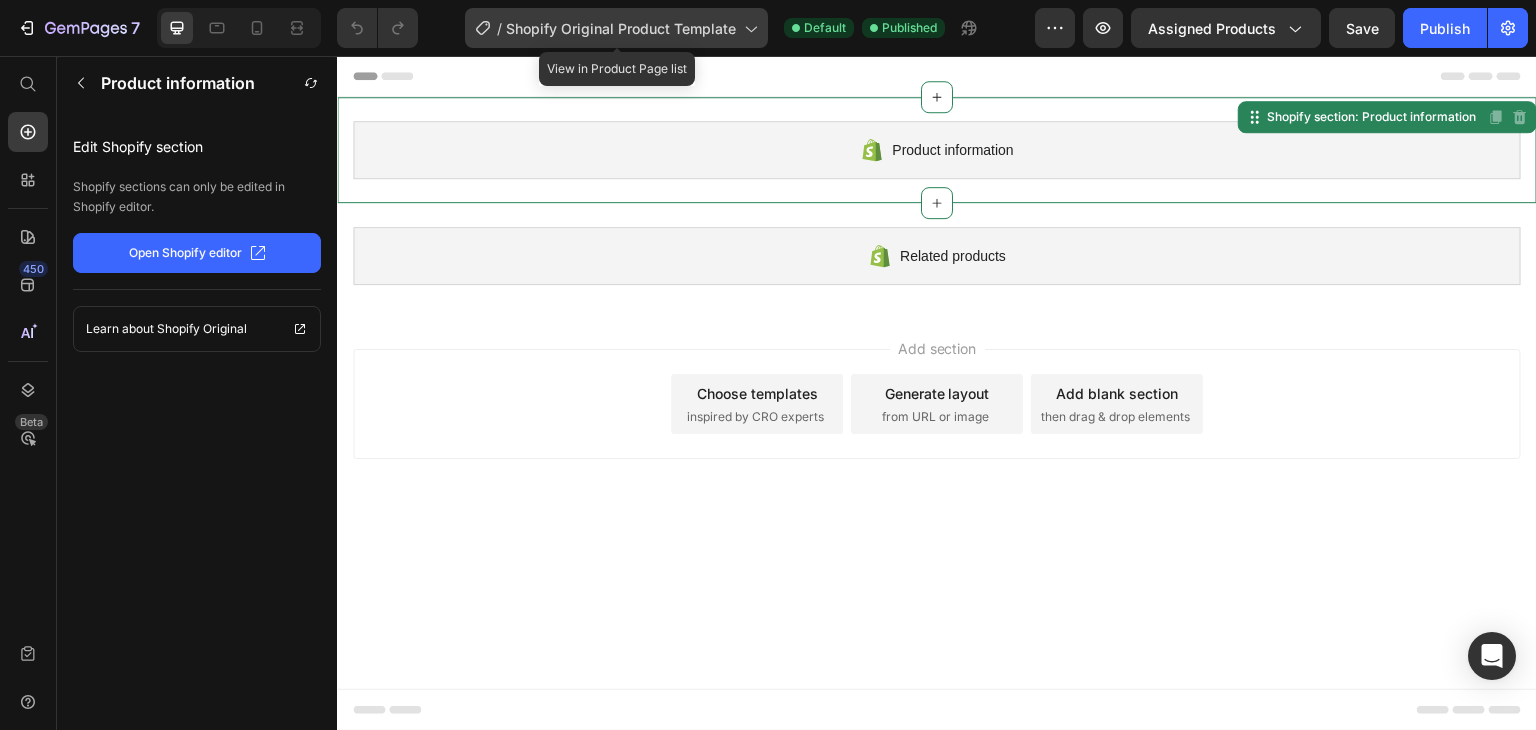 click on "Shopify Original Product Template" at bounding box center [621, 28] 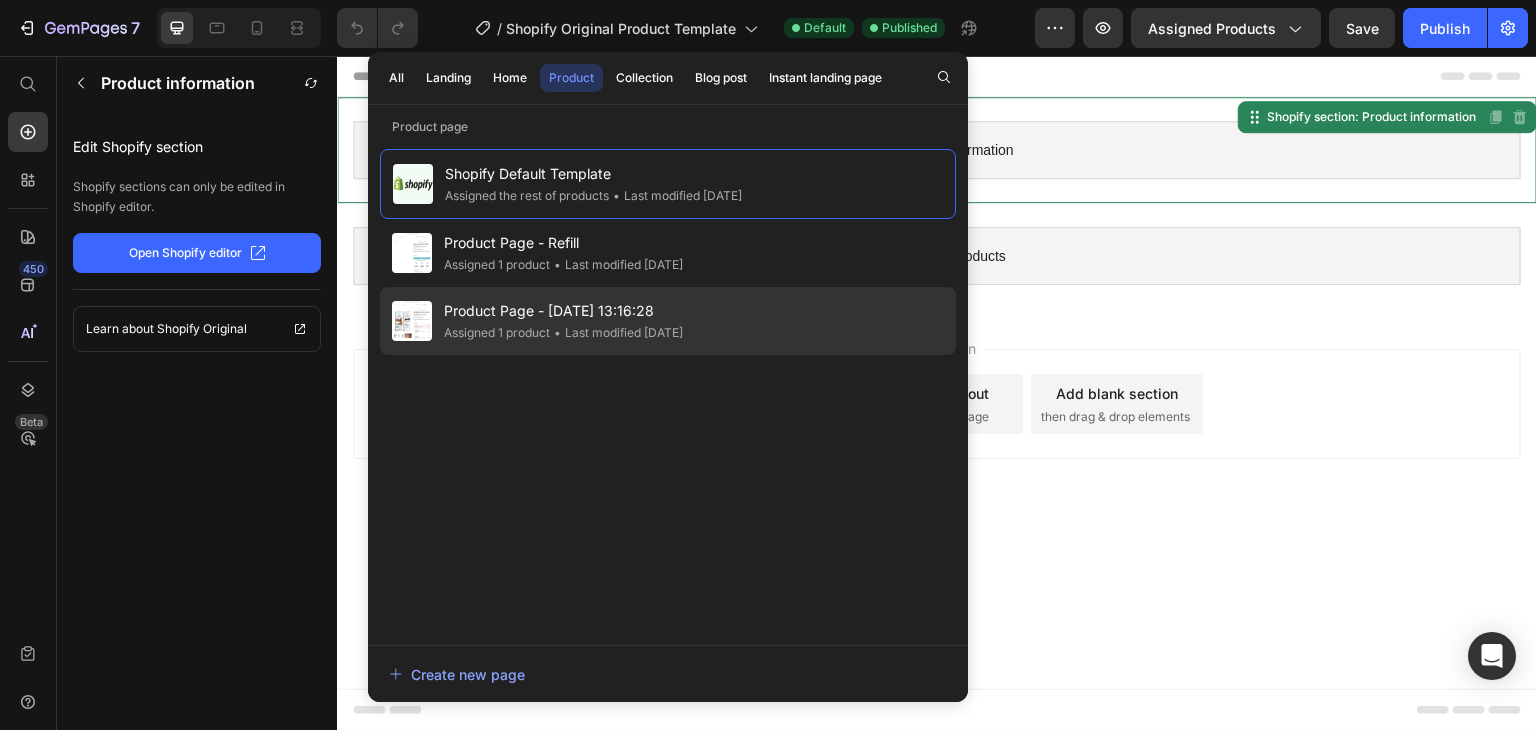 click on "• Last modified [DATE]" 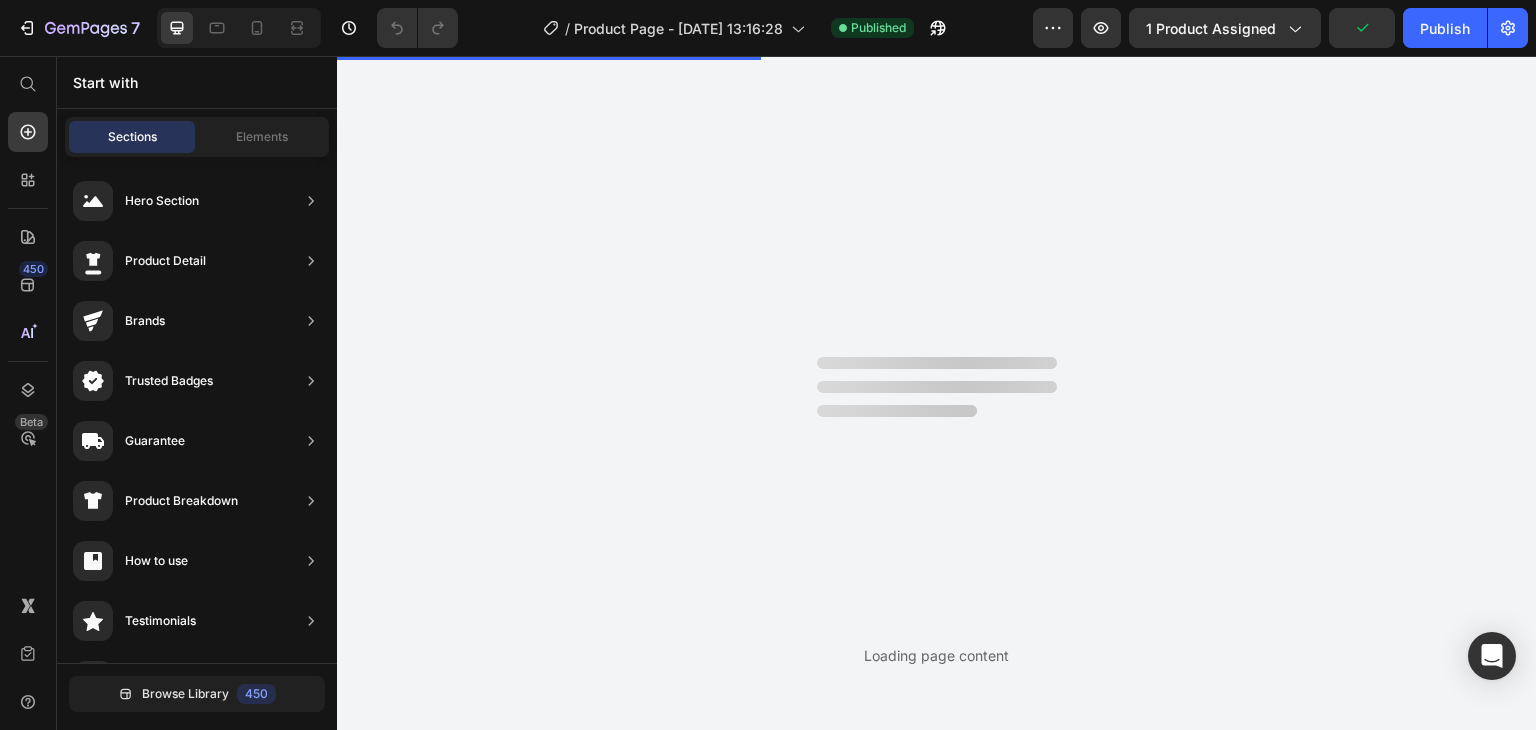 scroll, scrollTop: 0, scrollLeft: 0, axis: both 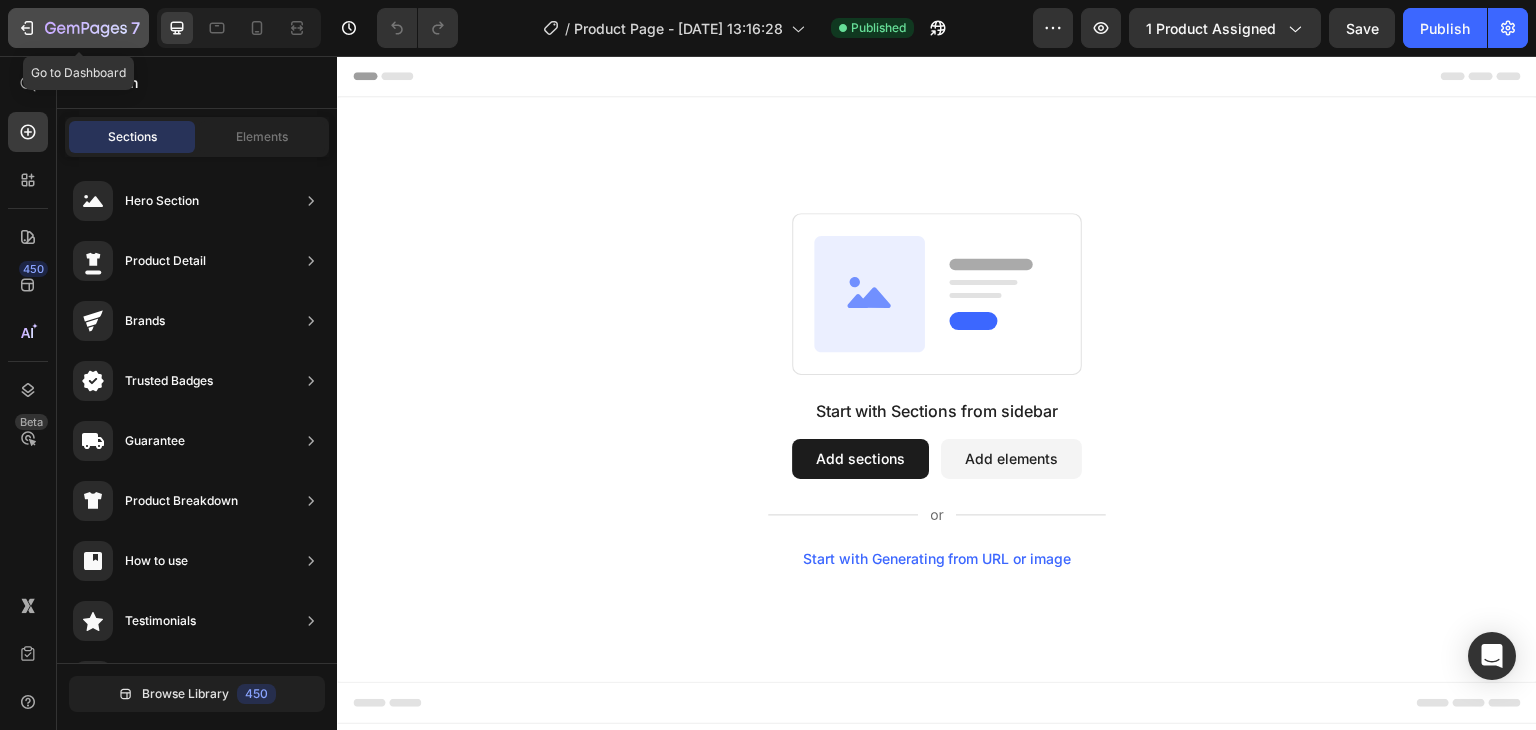 click on "7" at bounding box center [78, 28] 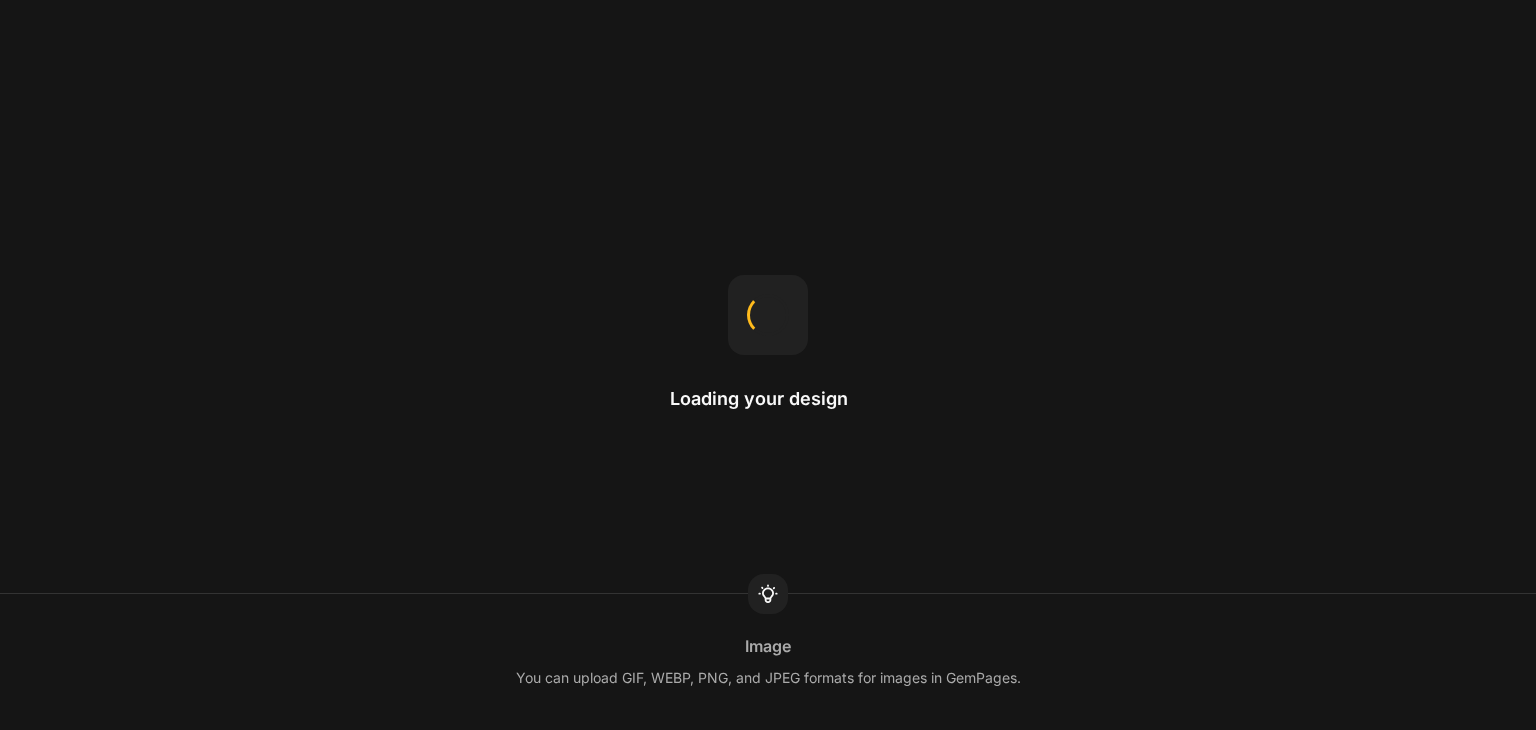 scroll, scrollTop: 0, scrollLeft: 0, axis: both 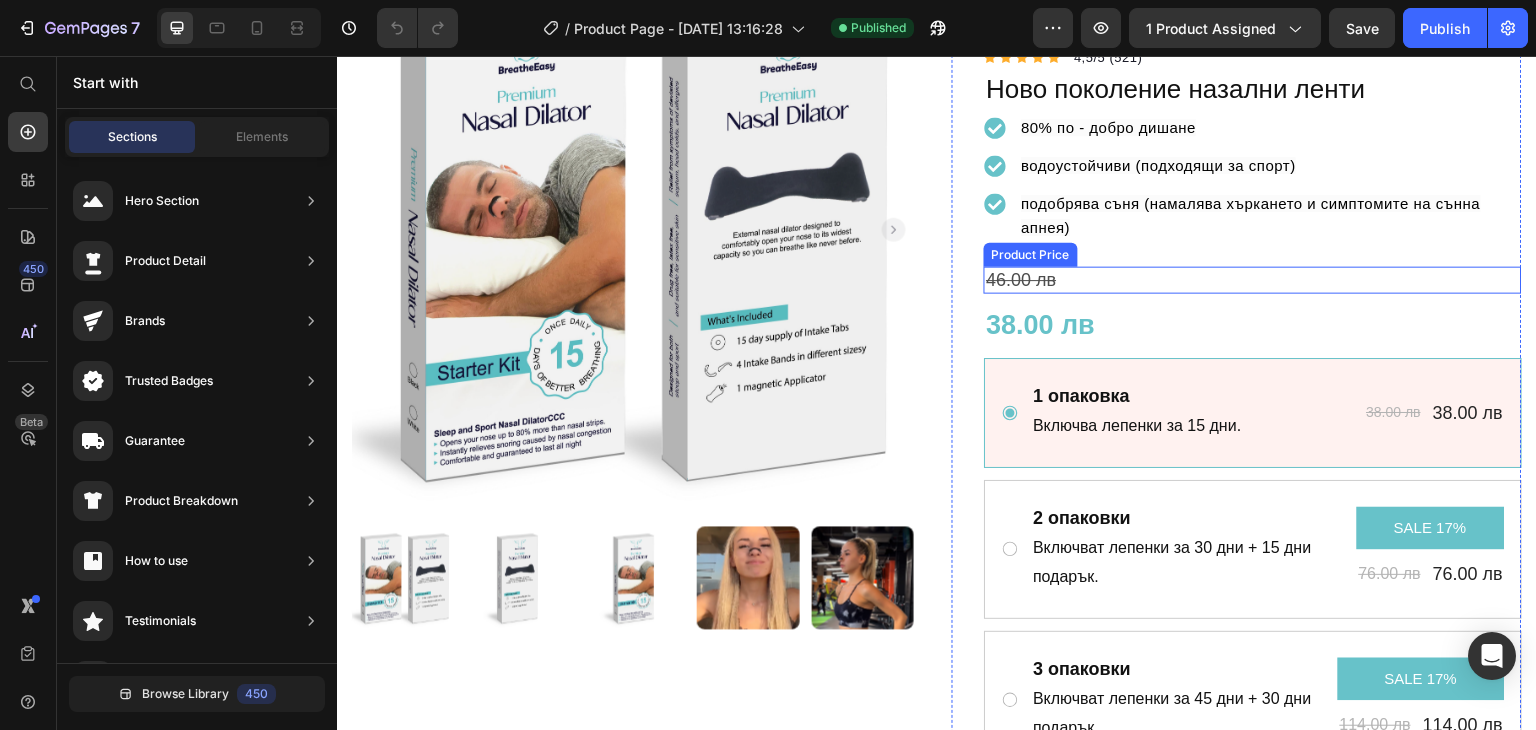 click on "46.00 лв" at bounding box center [1253, 280] 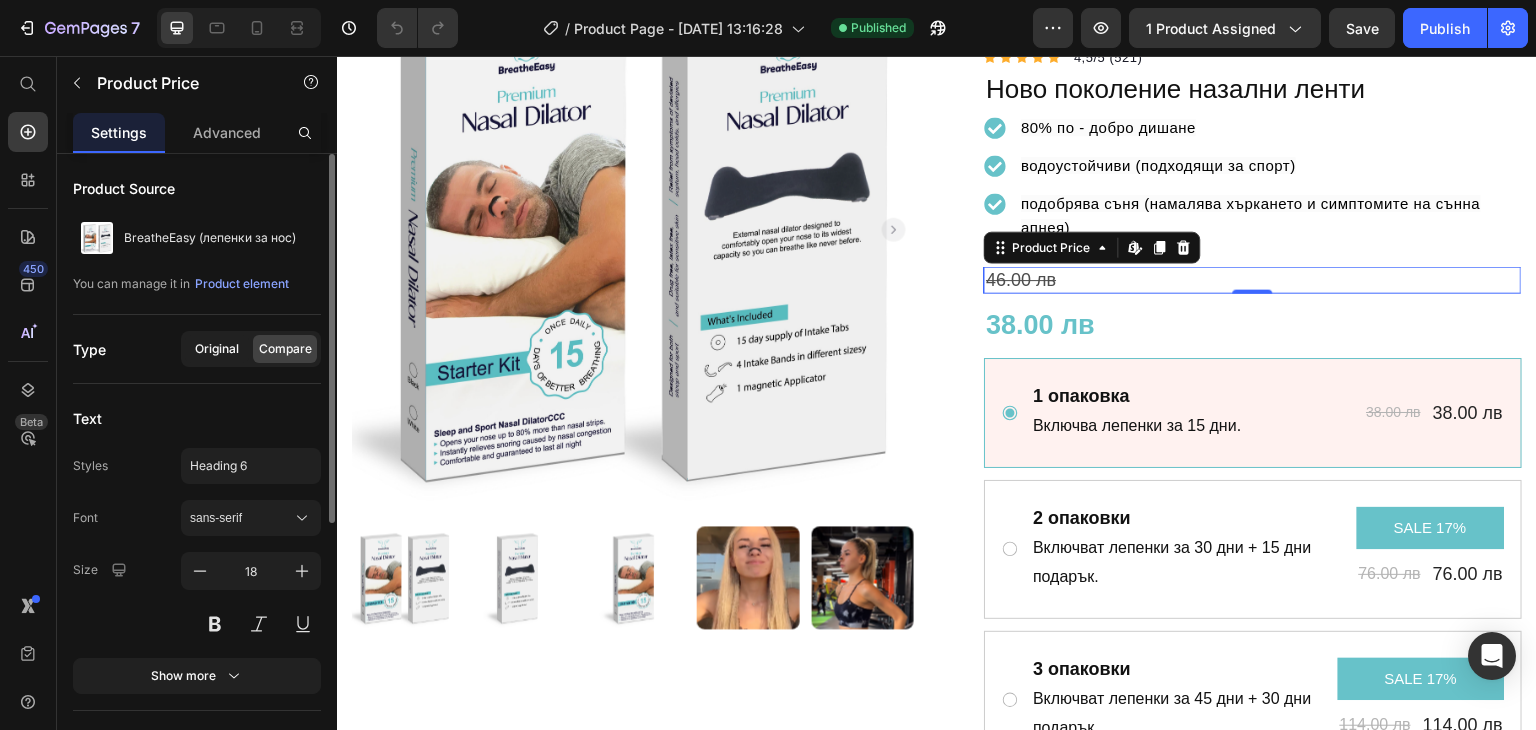 click on "Original" 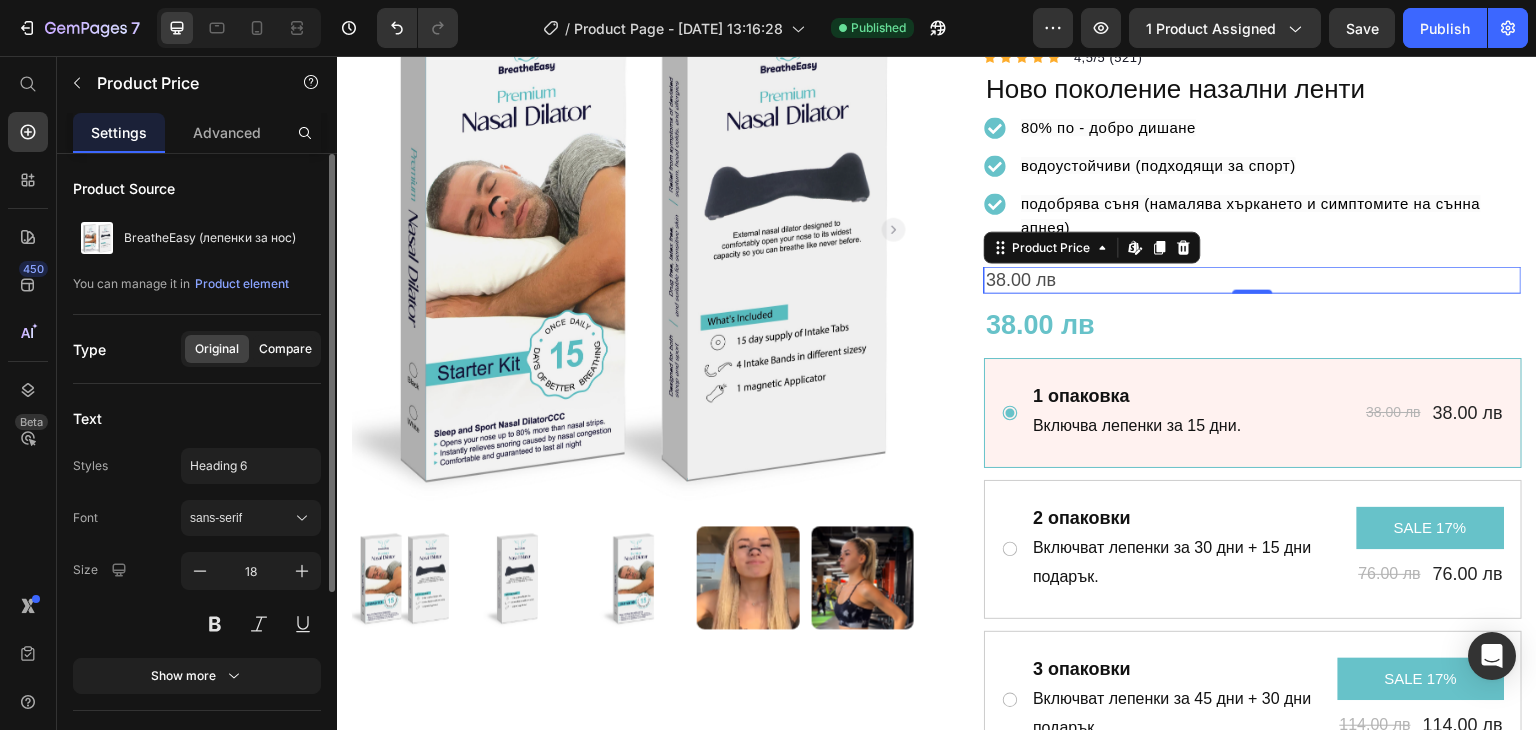 click on "Compare" 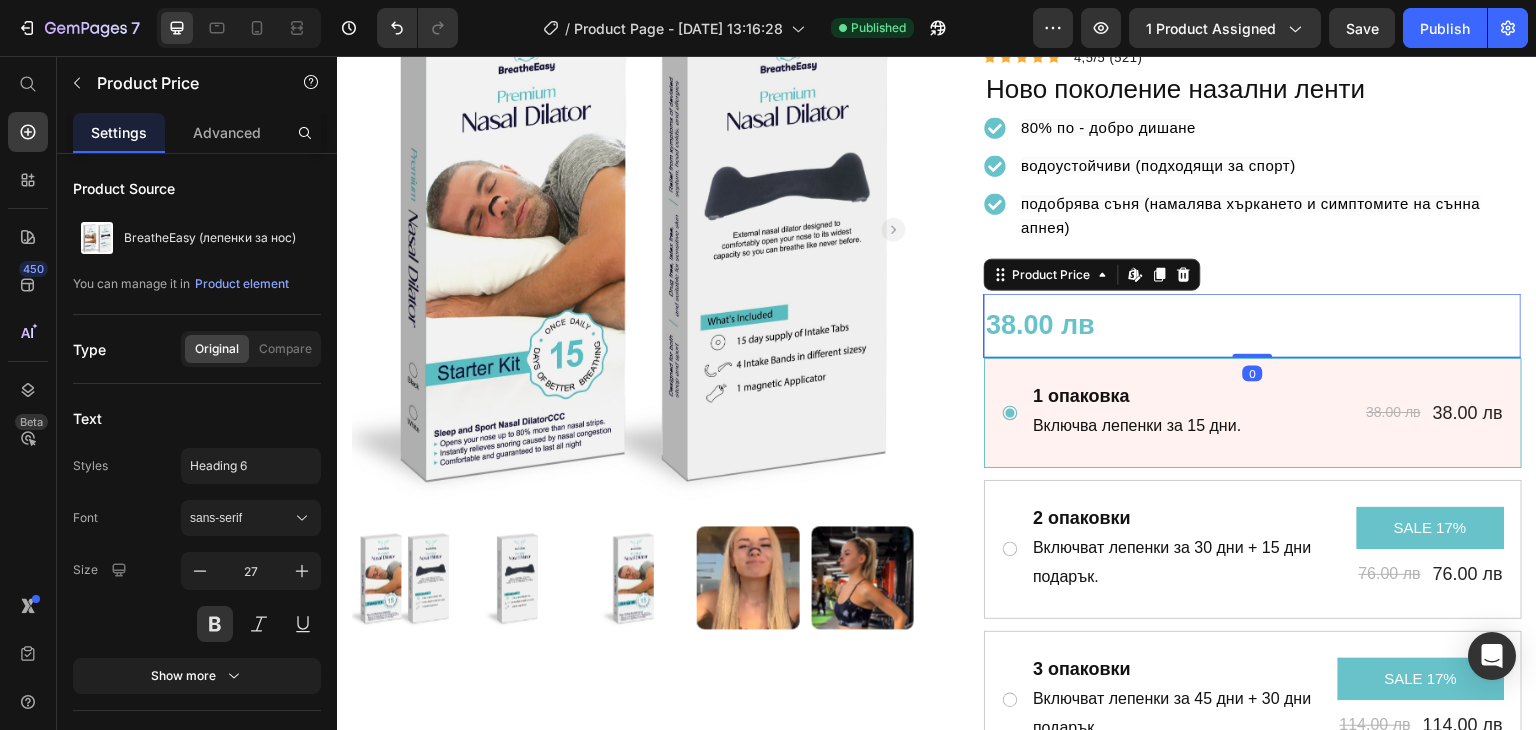 click on "38.00 лв" at bounding box center [1253, 325] 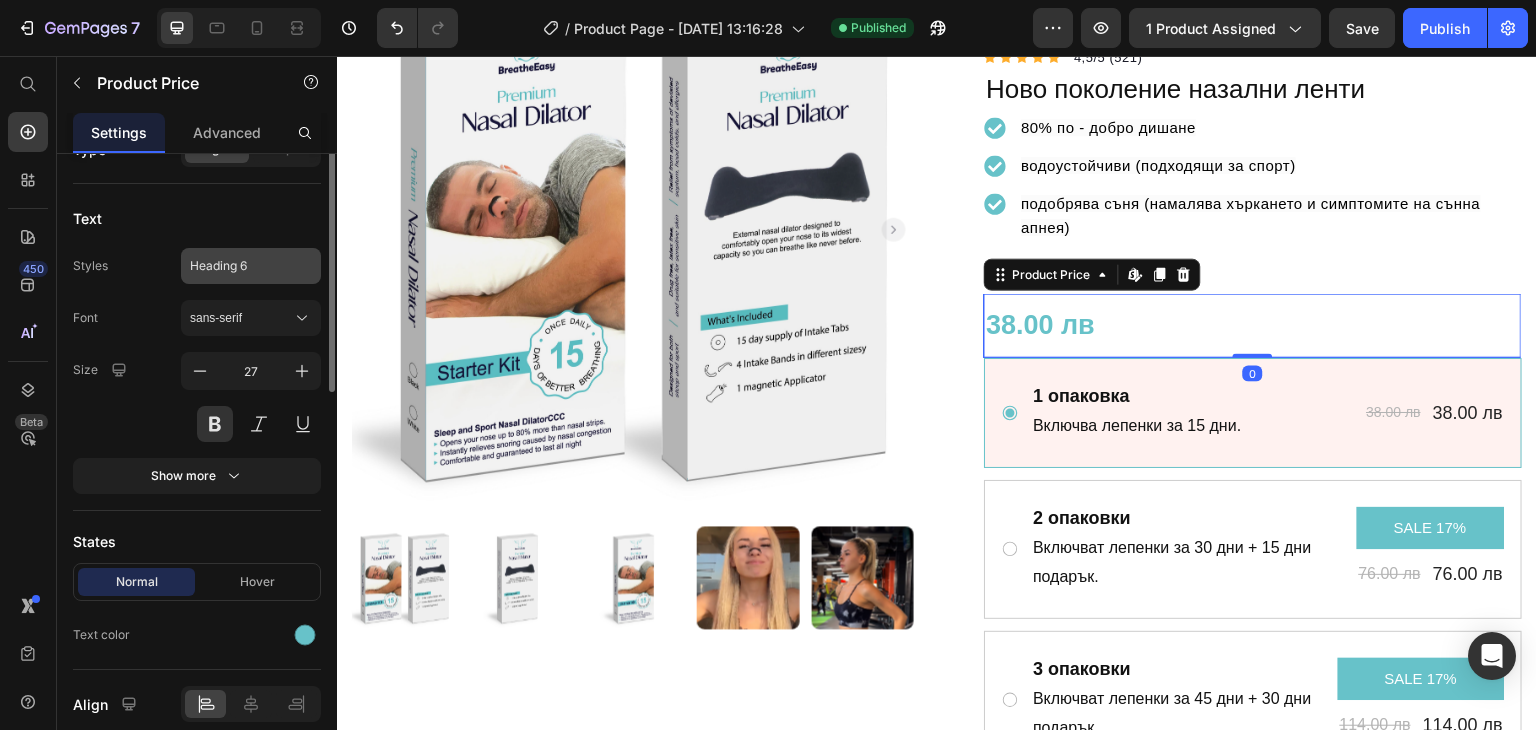scroll, scrollTop: 0, scrollLeft: 0, axis: both 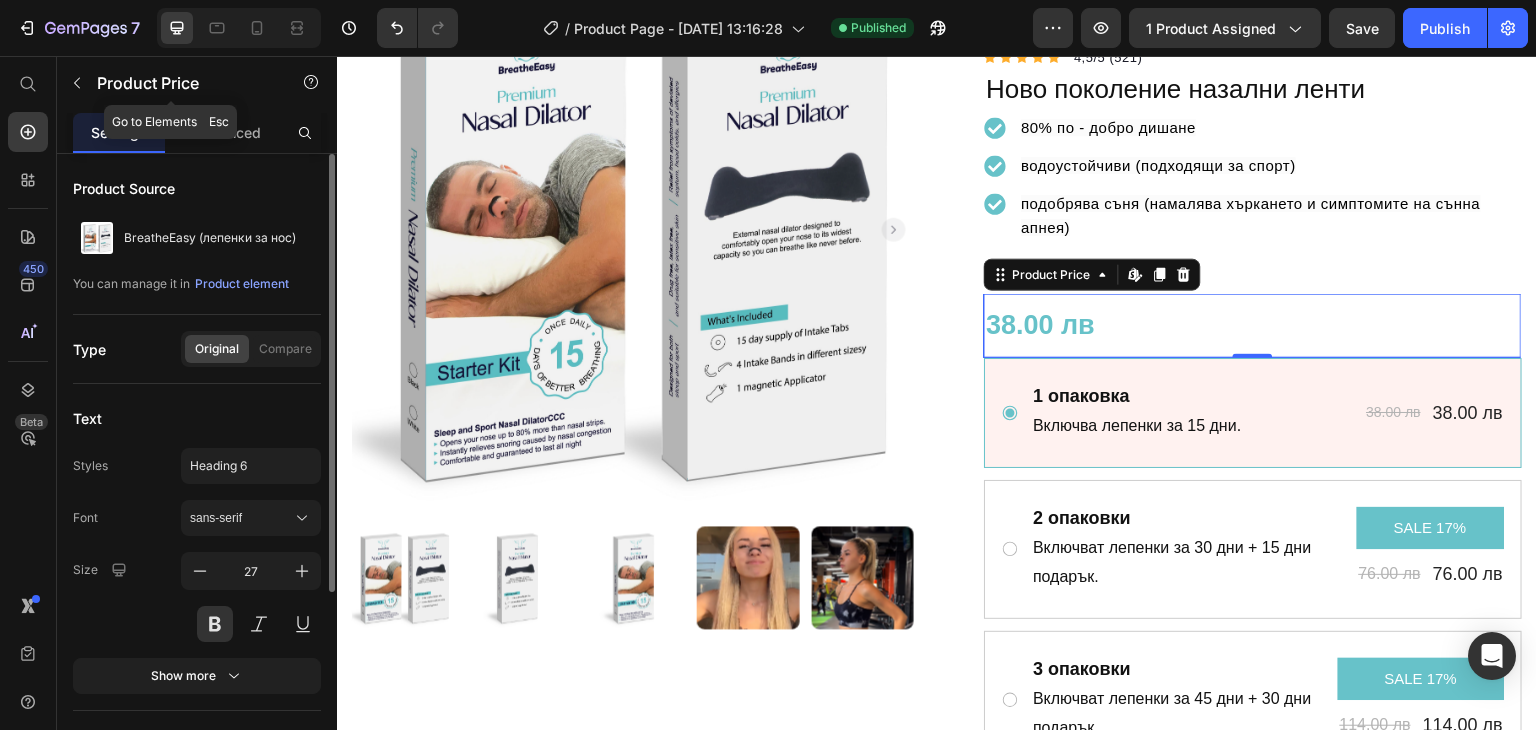 click 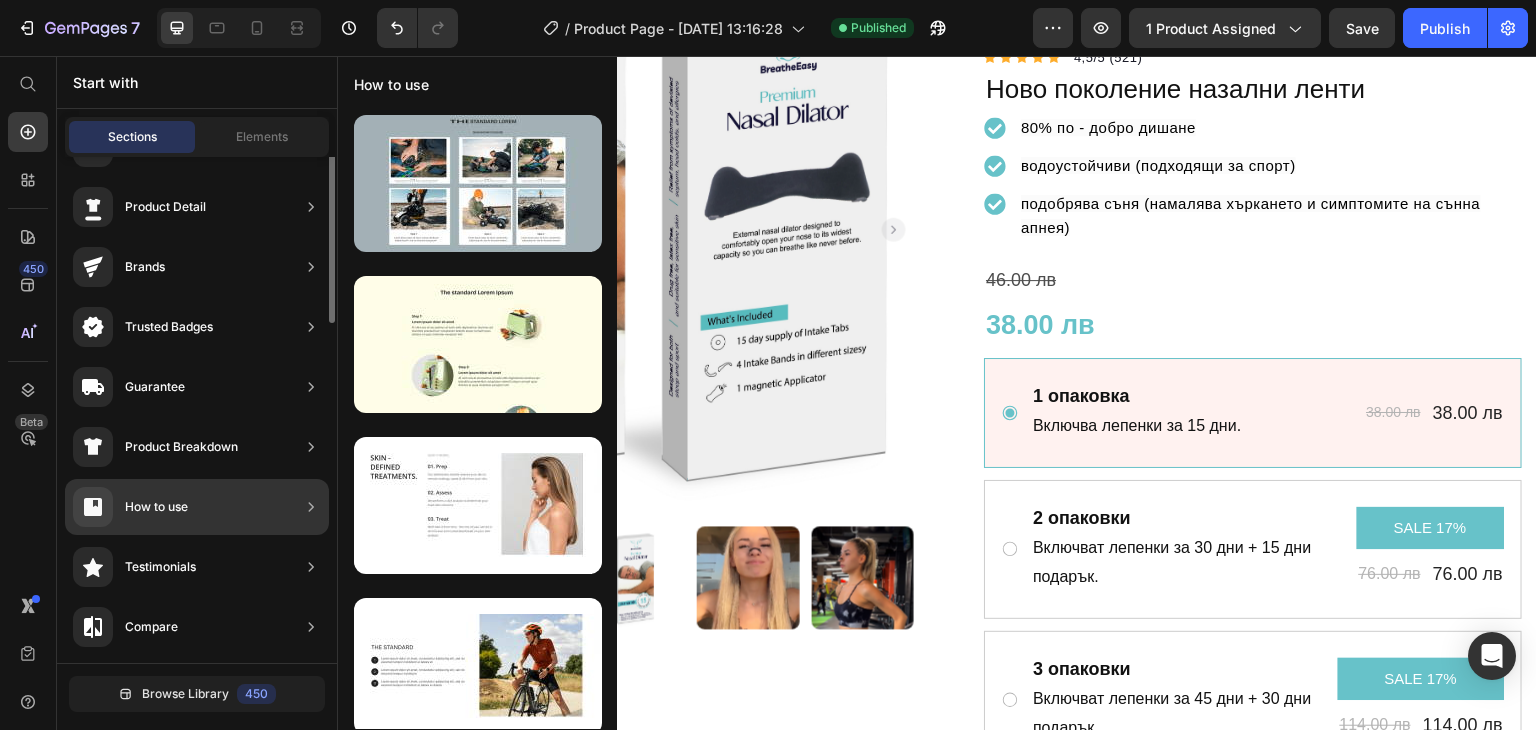 scroll, scrollTop: 0, scrollLeft: 0, axis: both 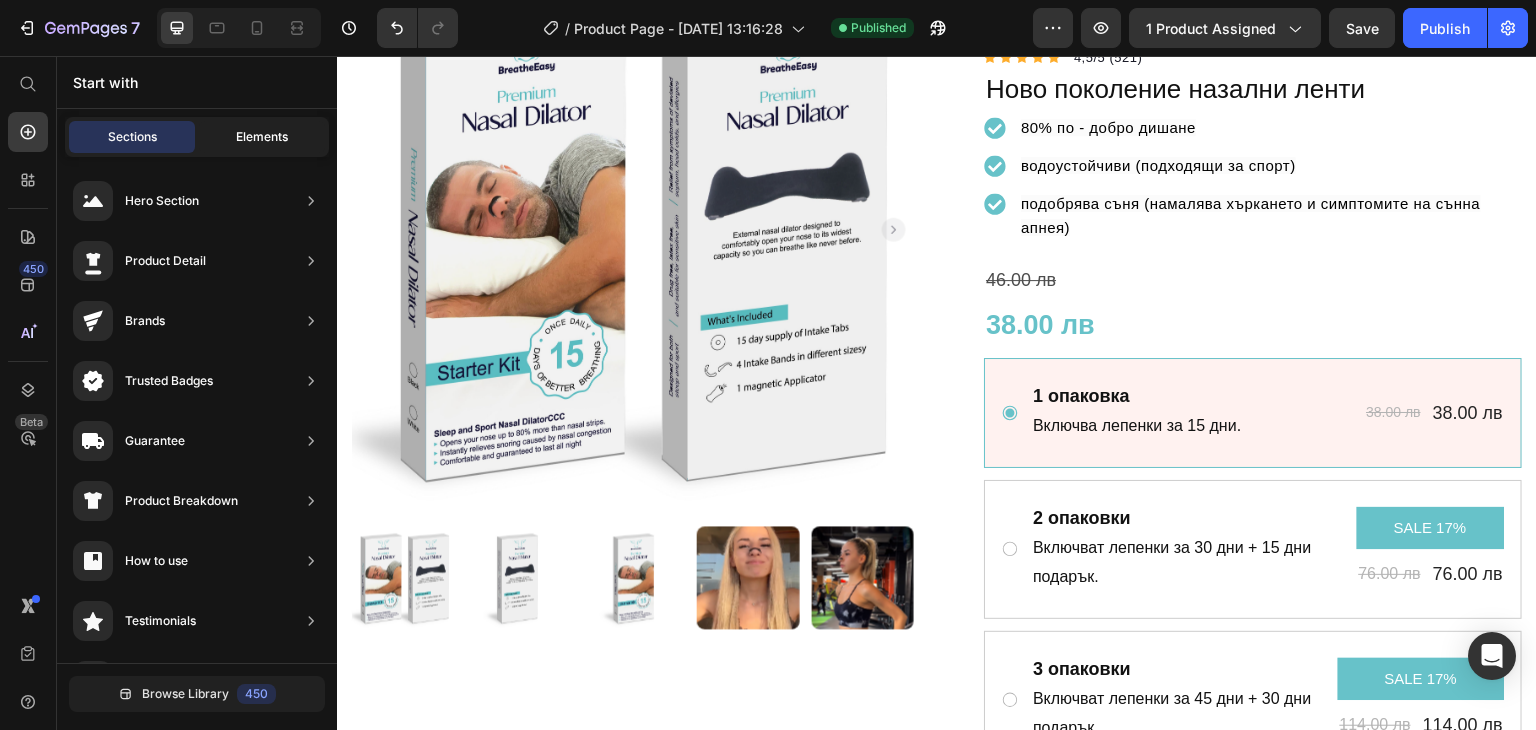 click on "Elements" at bounding box center [262, 137] 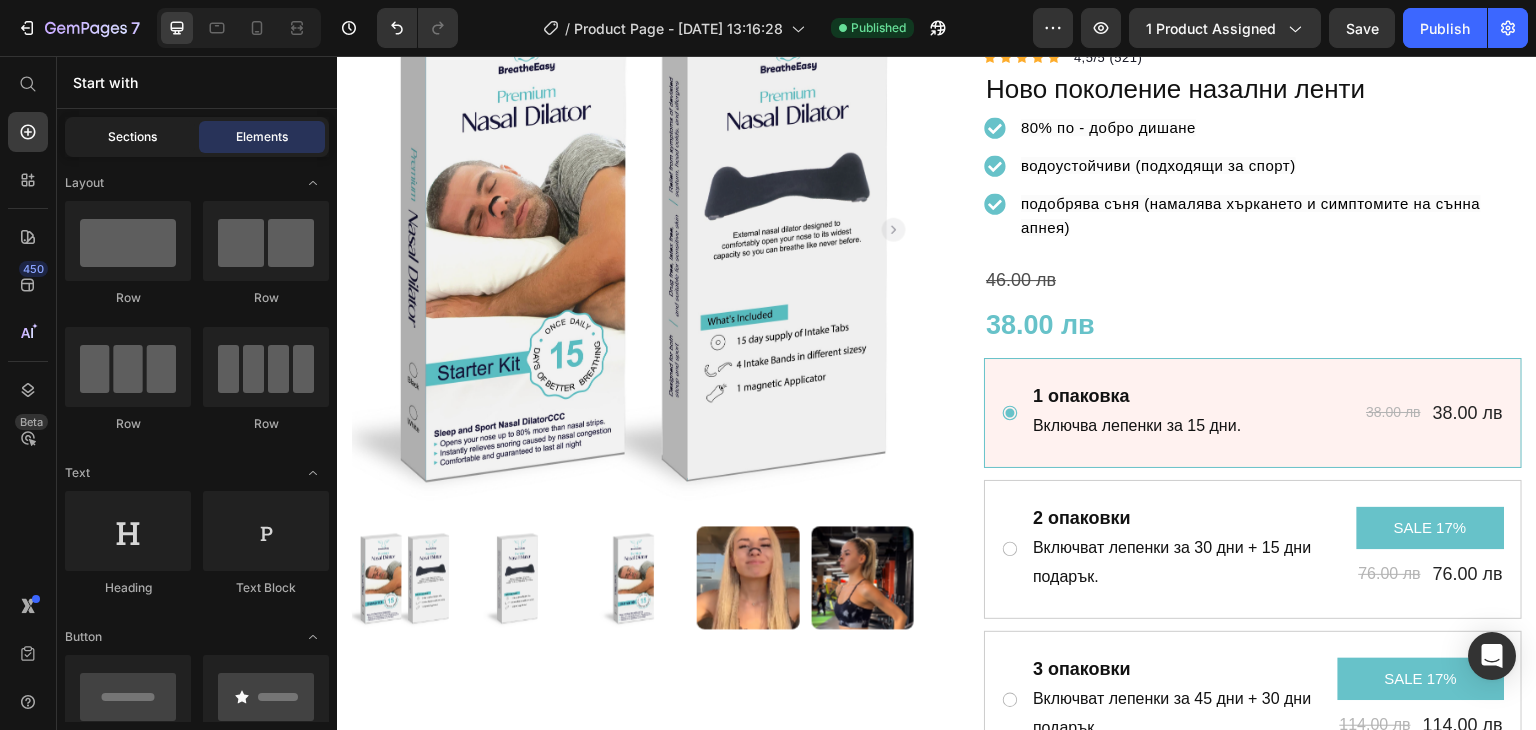 click on "Sections" at bounding box center [132, 137] 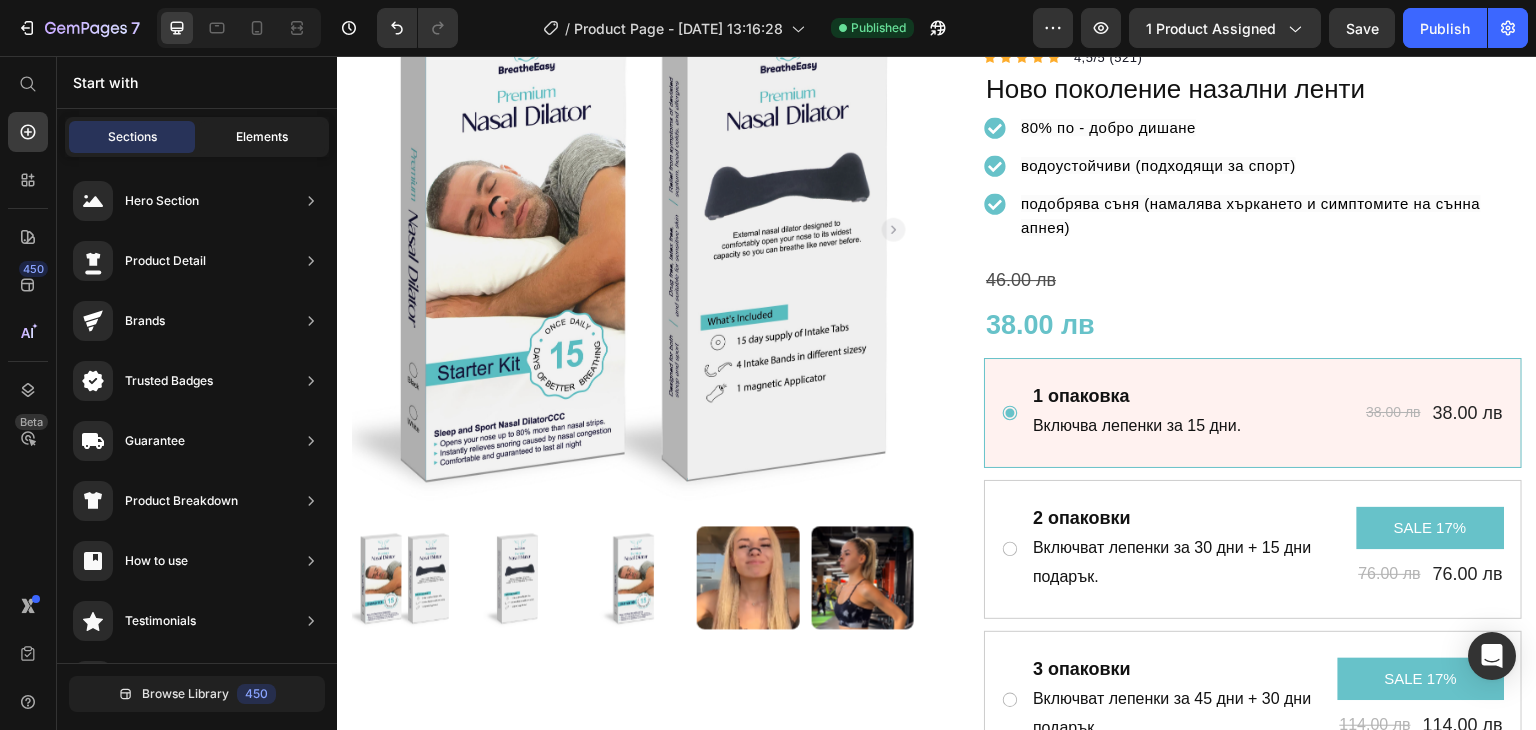 click on "Elements" at bounding box center (262, 137) 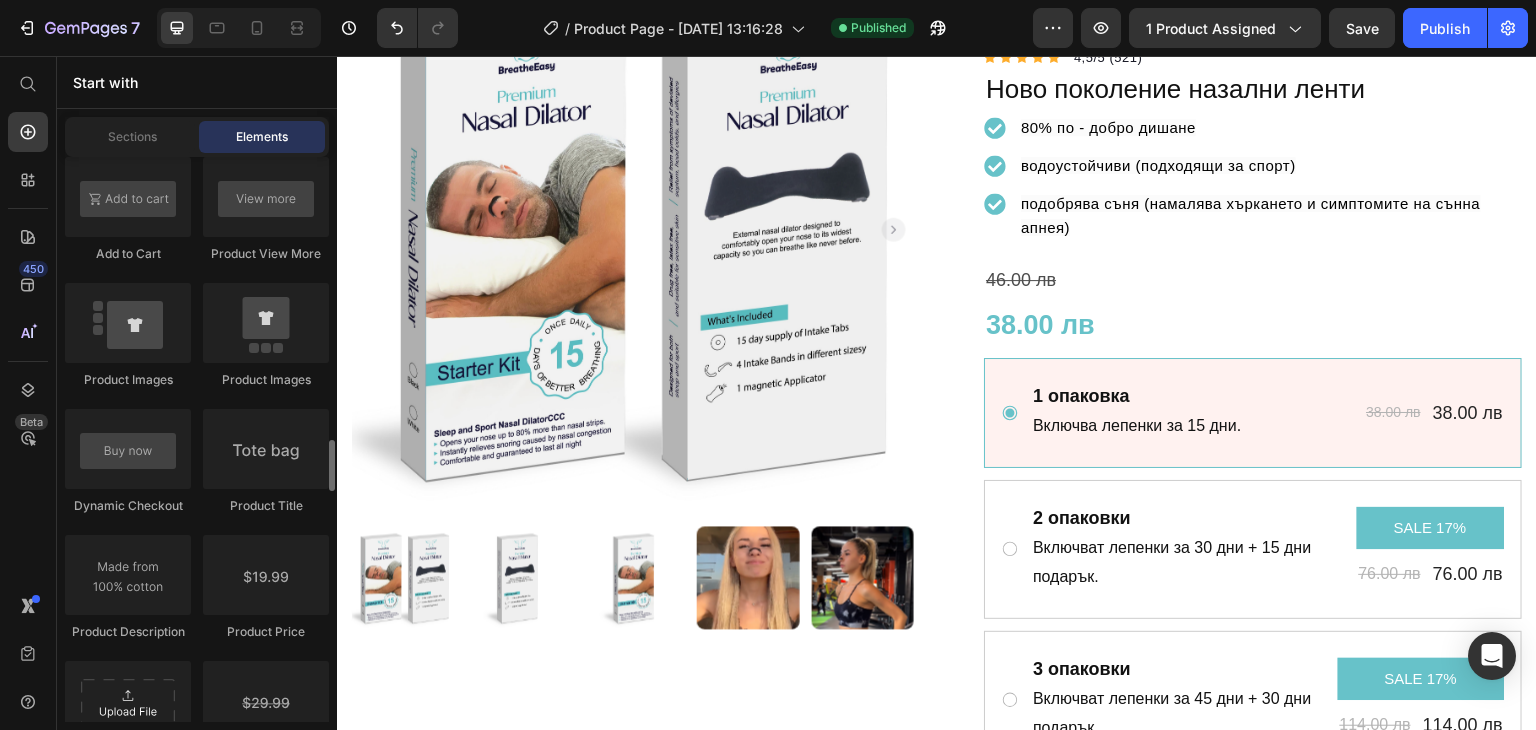 scroll, scrollTop: 3200, scrollLeft: 0, axis: vertical 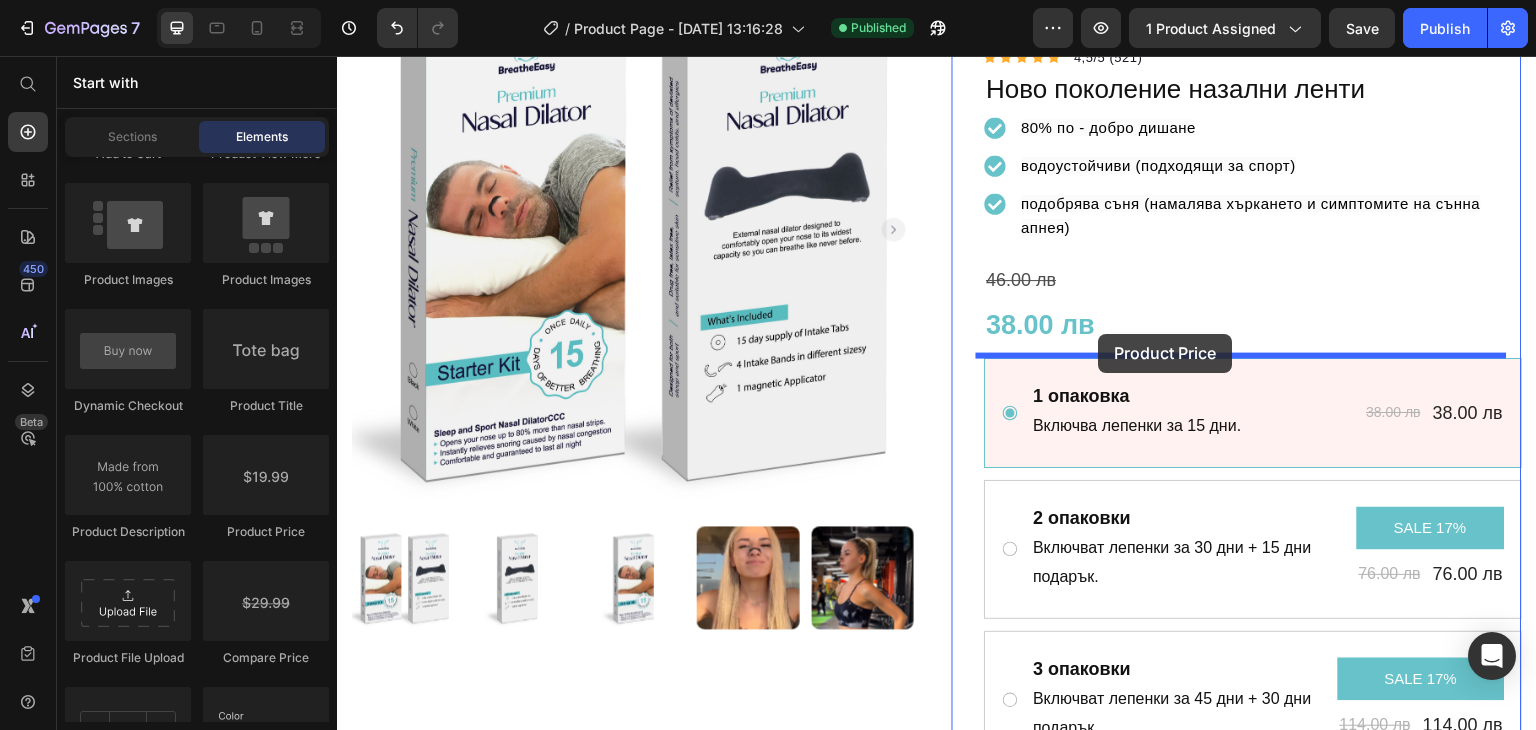 drag, startPoint x: 588, startPoint y: 550, endPoint x: 1099, endPoint y: 334, distance: 554.77655 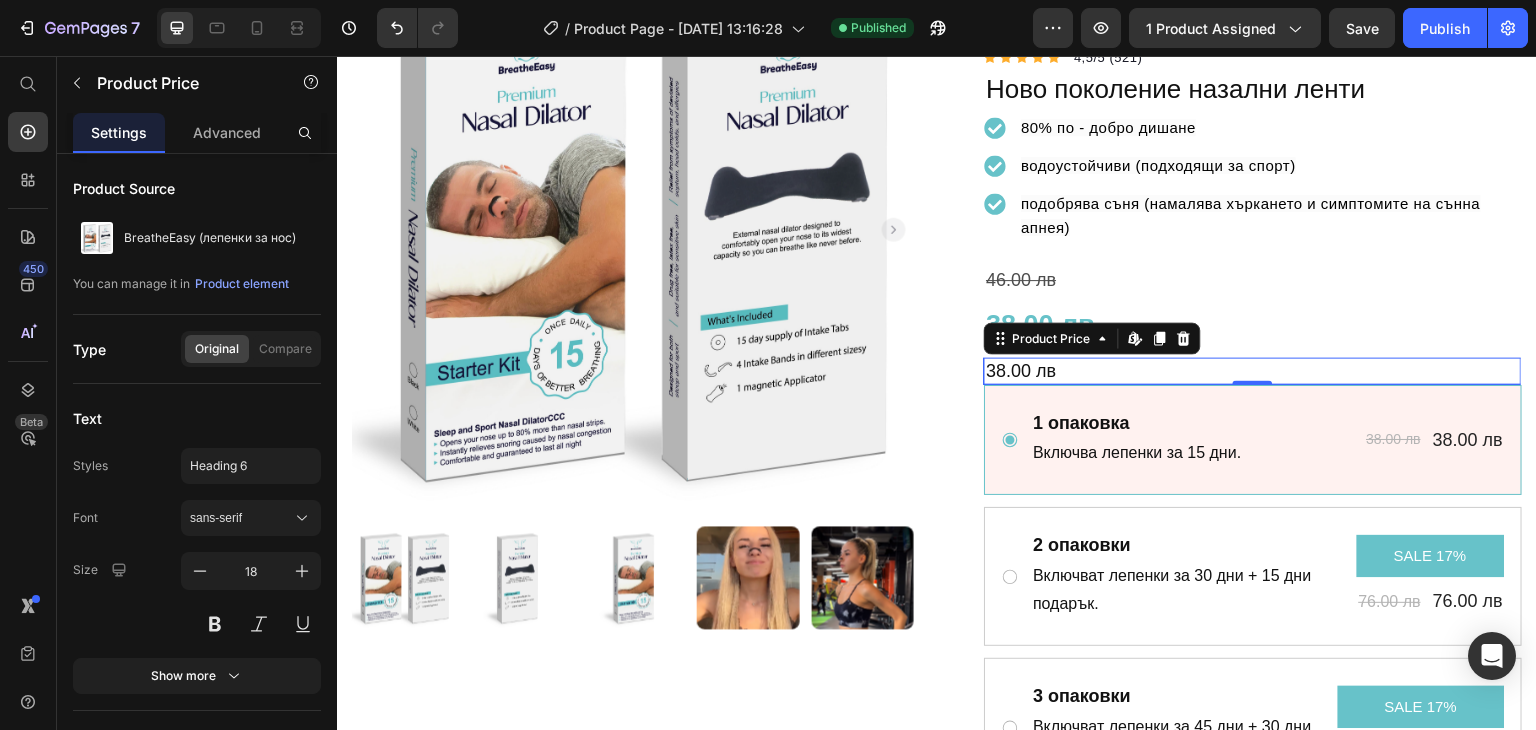 click on "38.00 лв" at bounding box center [1253, 371] 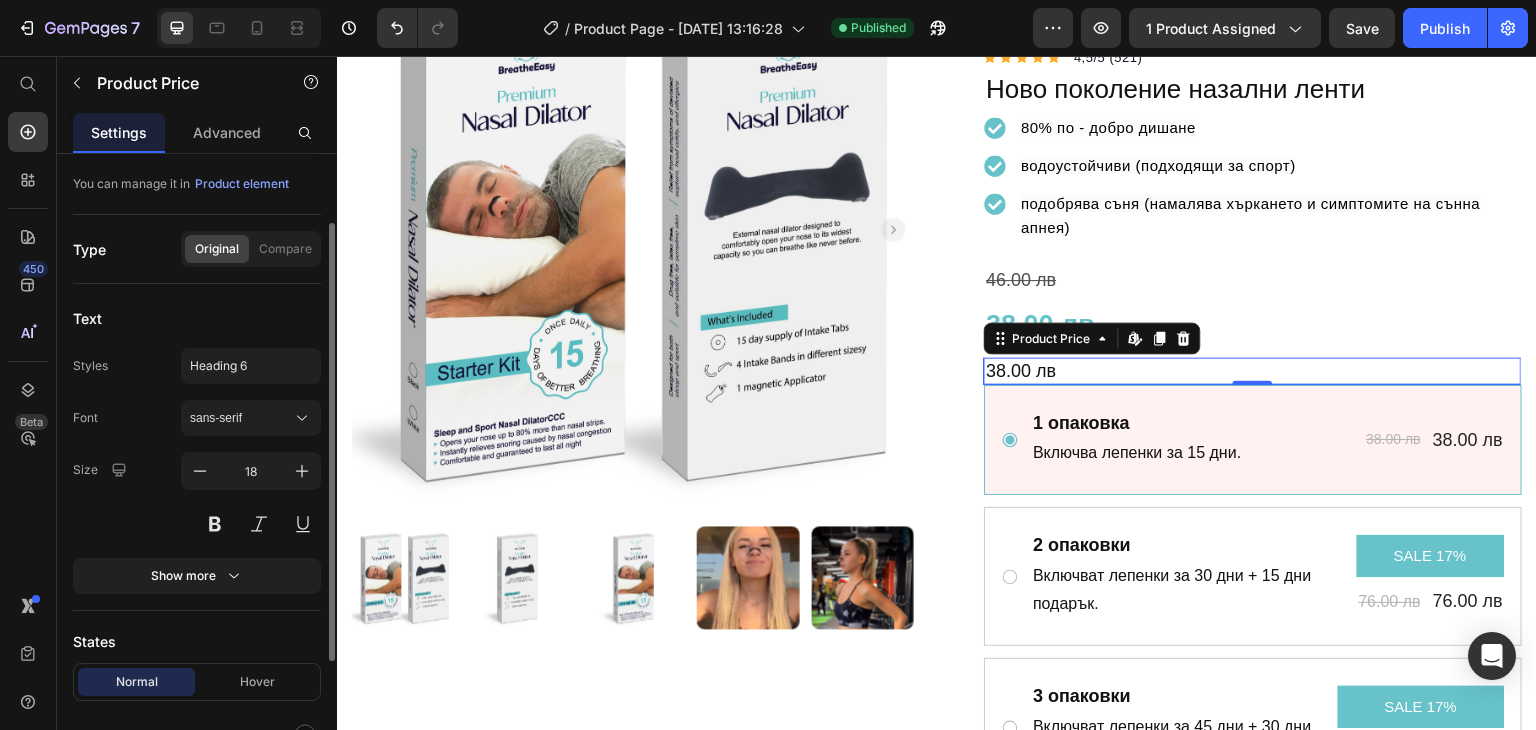 scroll, scrollTop: 200, scrollLeft: 0, axis: vertical 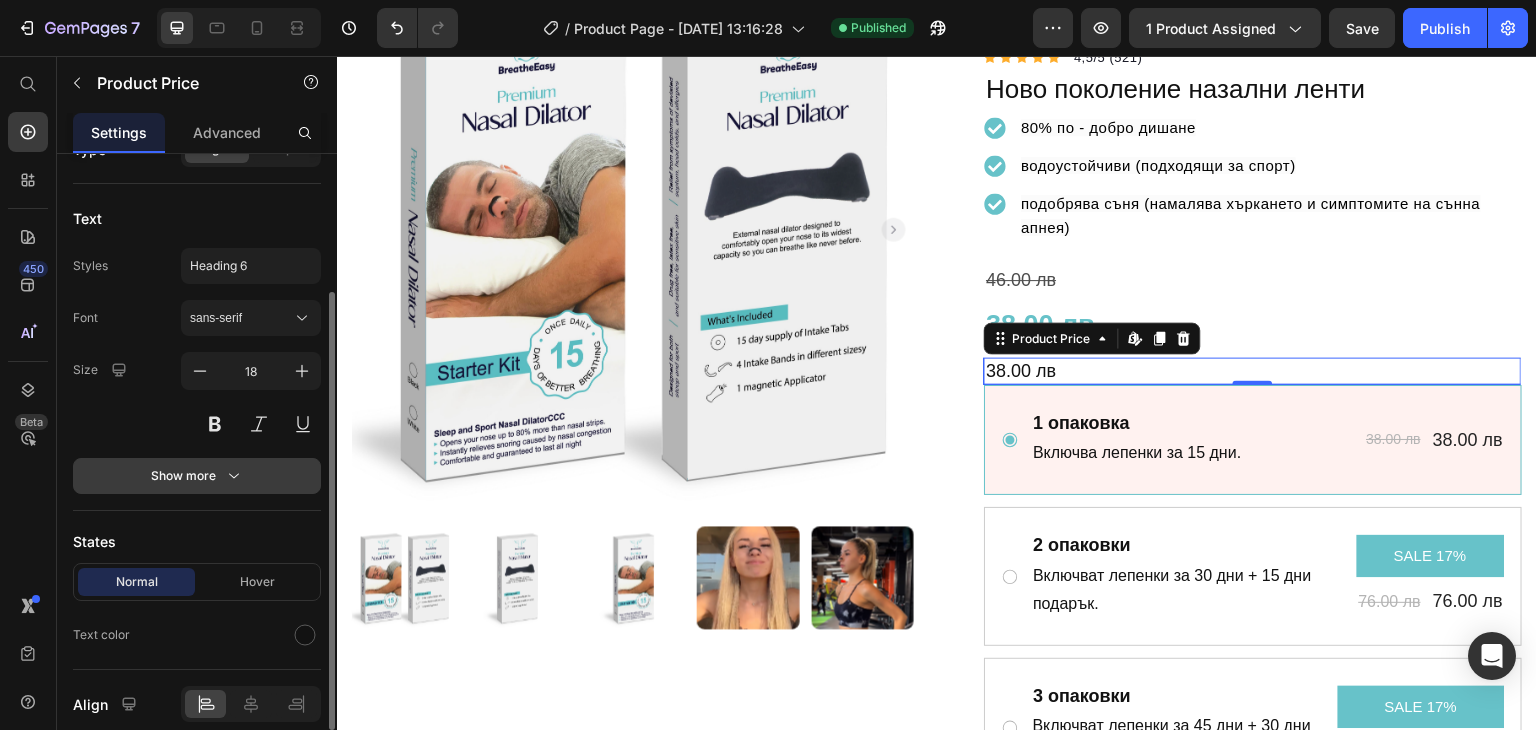 click on "Show more" at bounding box center [197, 476] 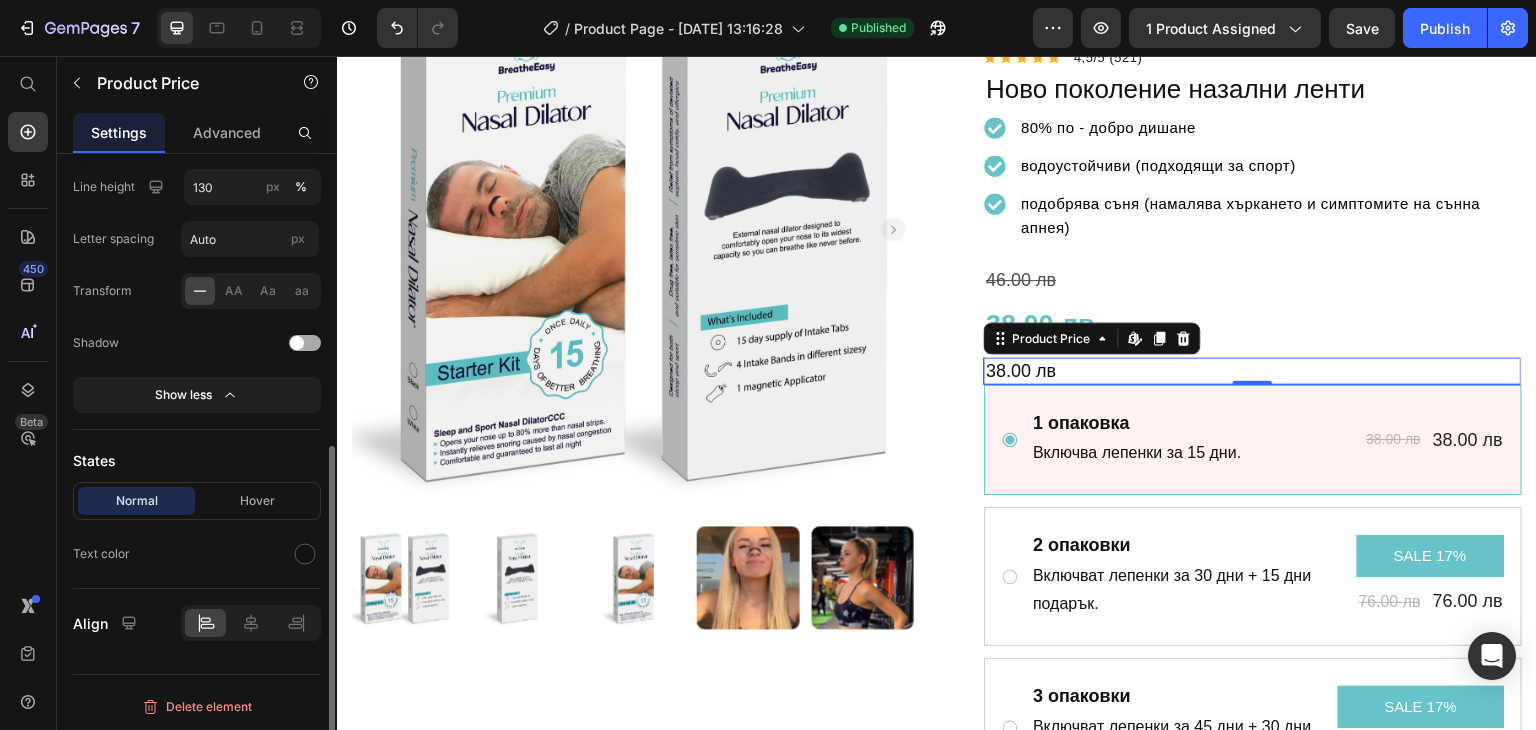 scroll, scrollTop: 141, scrollLeft: 0, axis: vertical 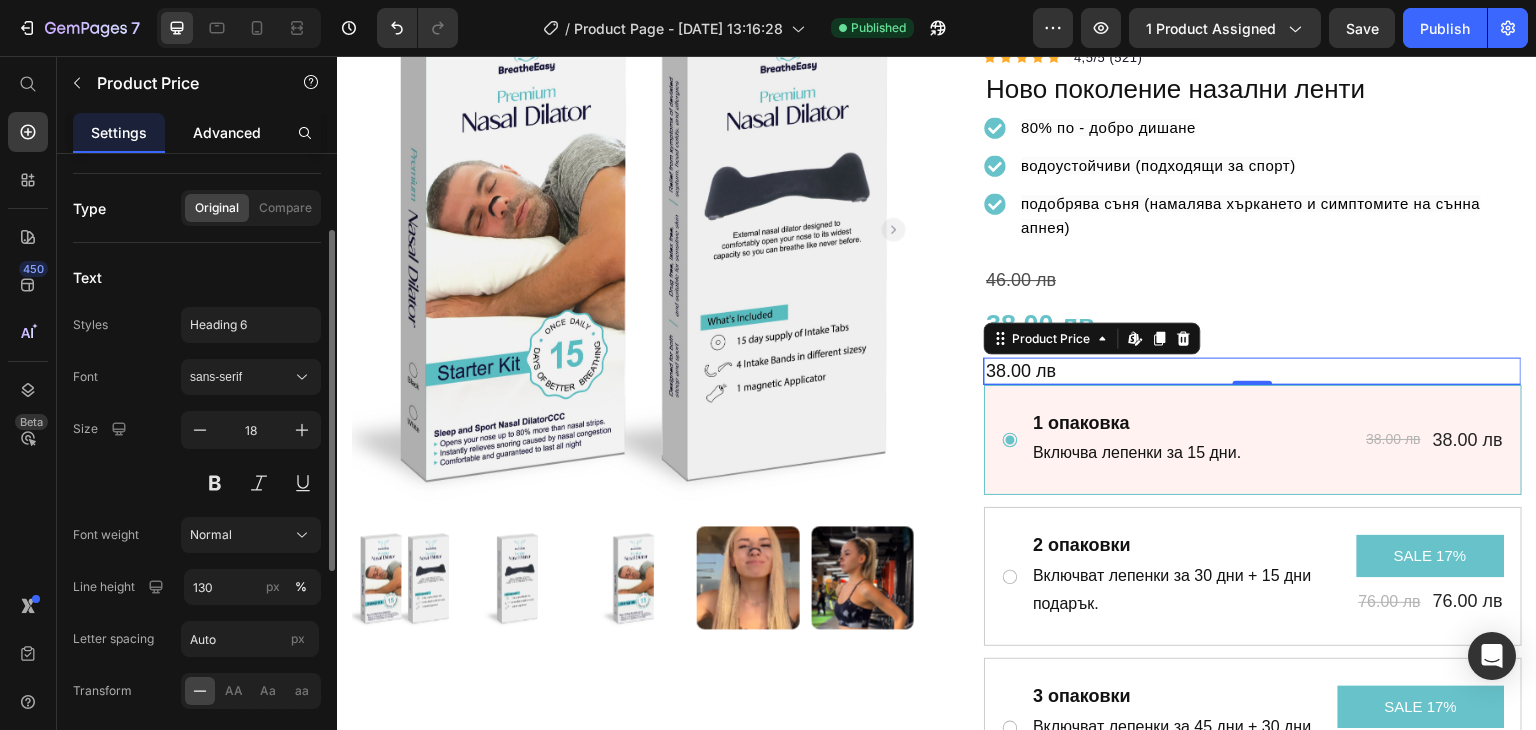 click on "Advanced" at bounding box center (227, 132) 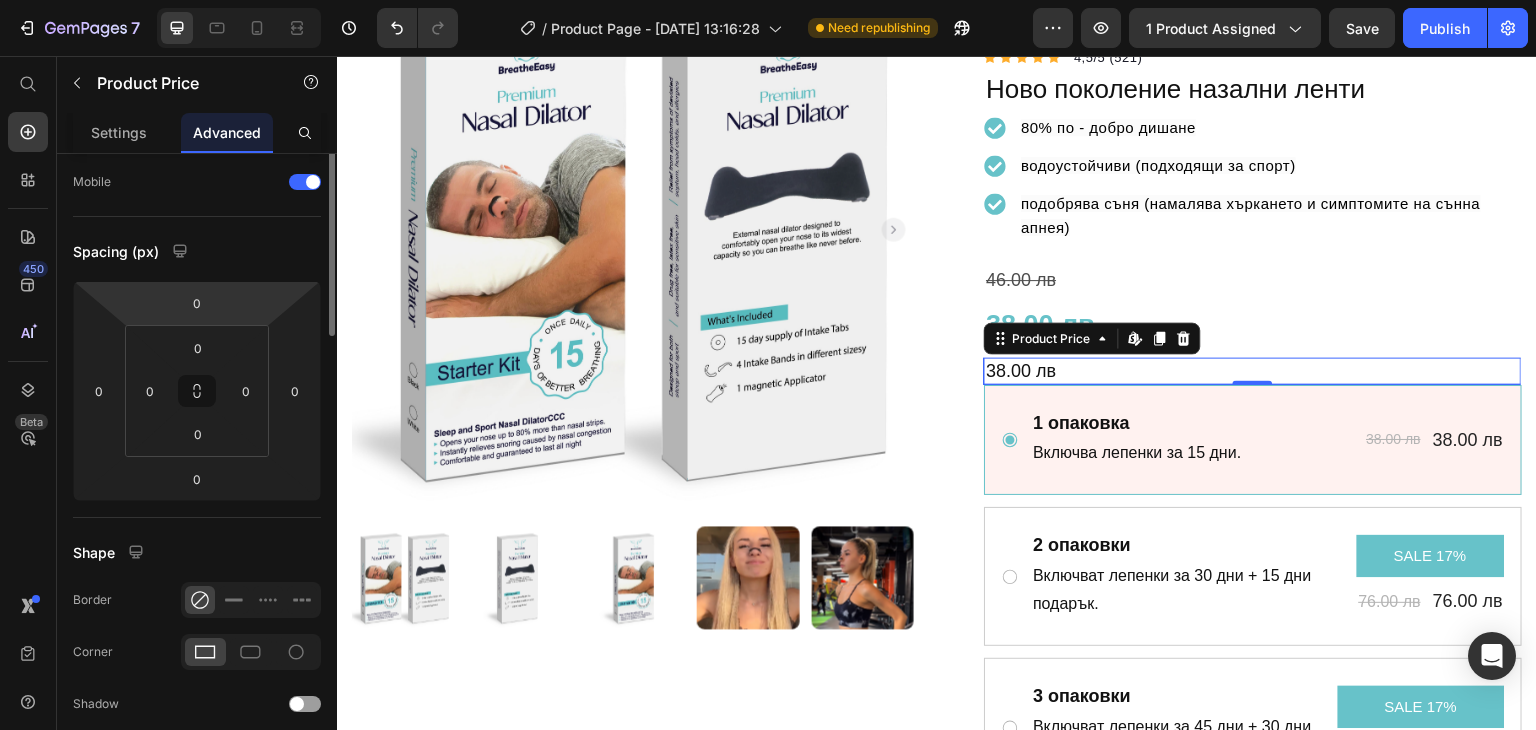 scroll, scrollTop: 0, scrollLeft: 0, axis: both 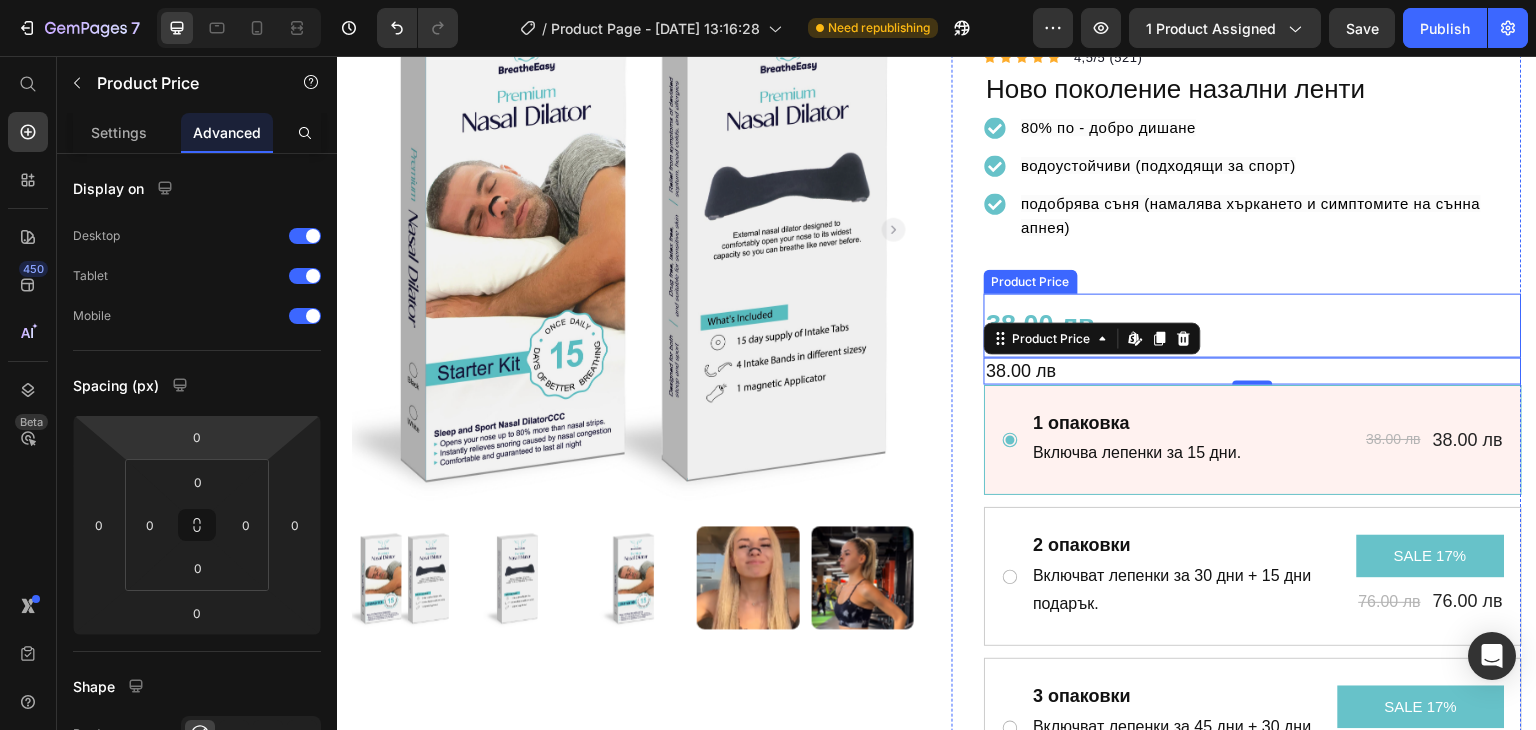 click on "38.00 лв" at bounding box center [1253, 325] 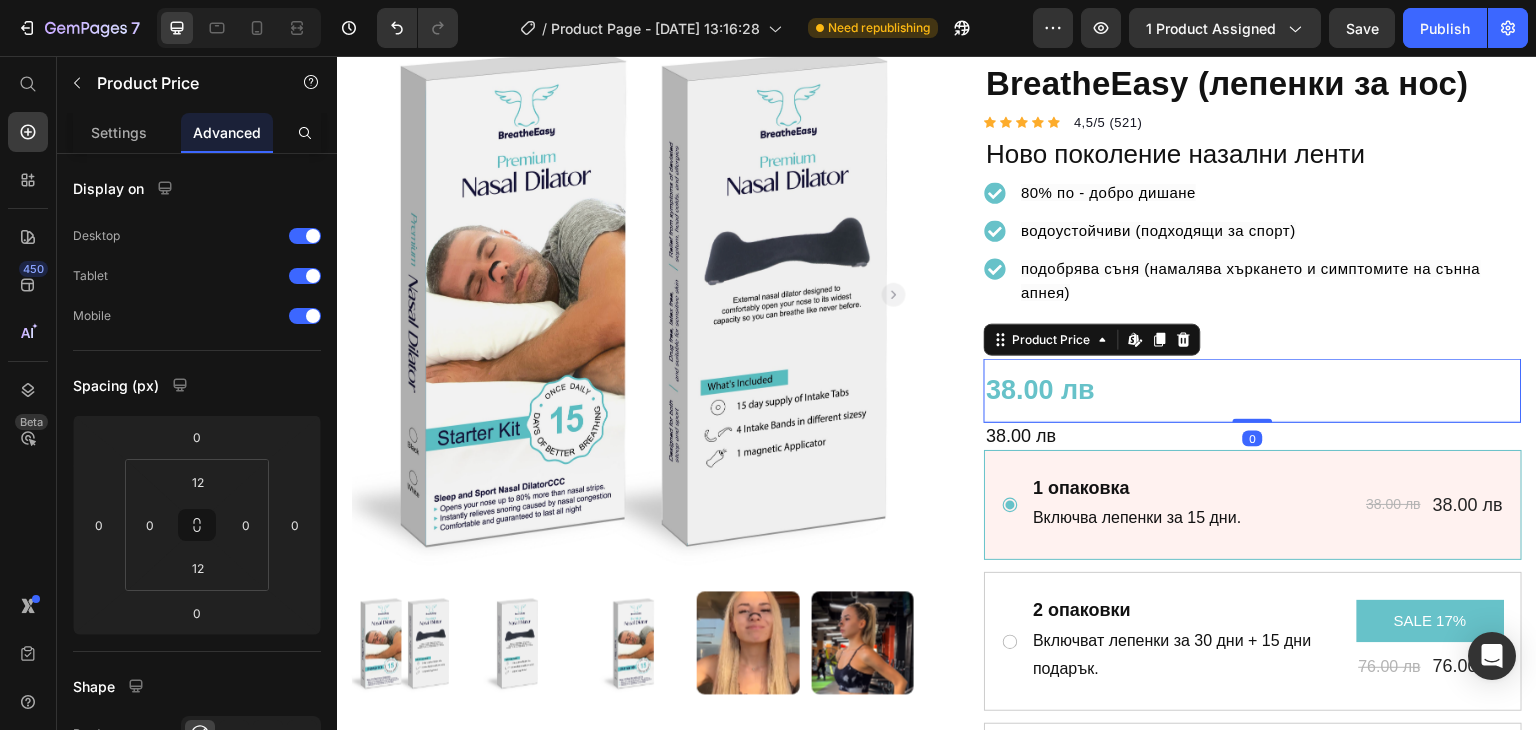scroll, scrollTop: 100, scrollLeft: 0, axis: vertical 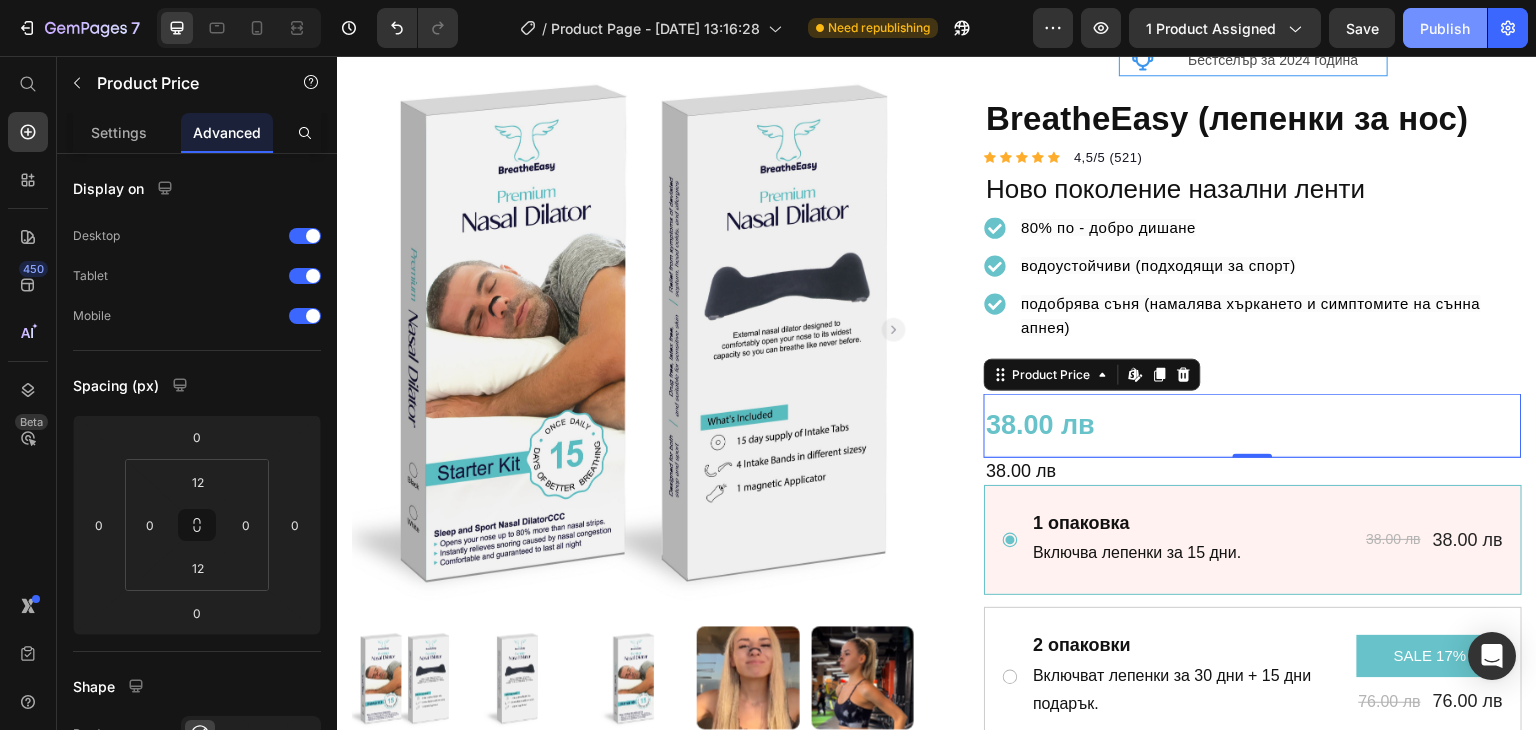 click on "Publish" at bounding box center [1445, 28] 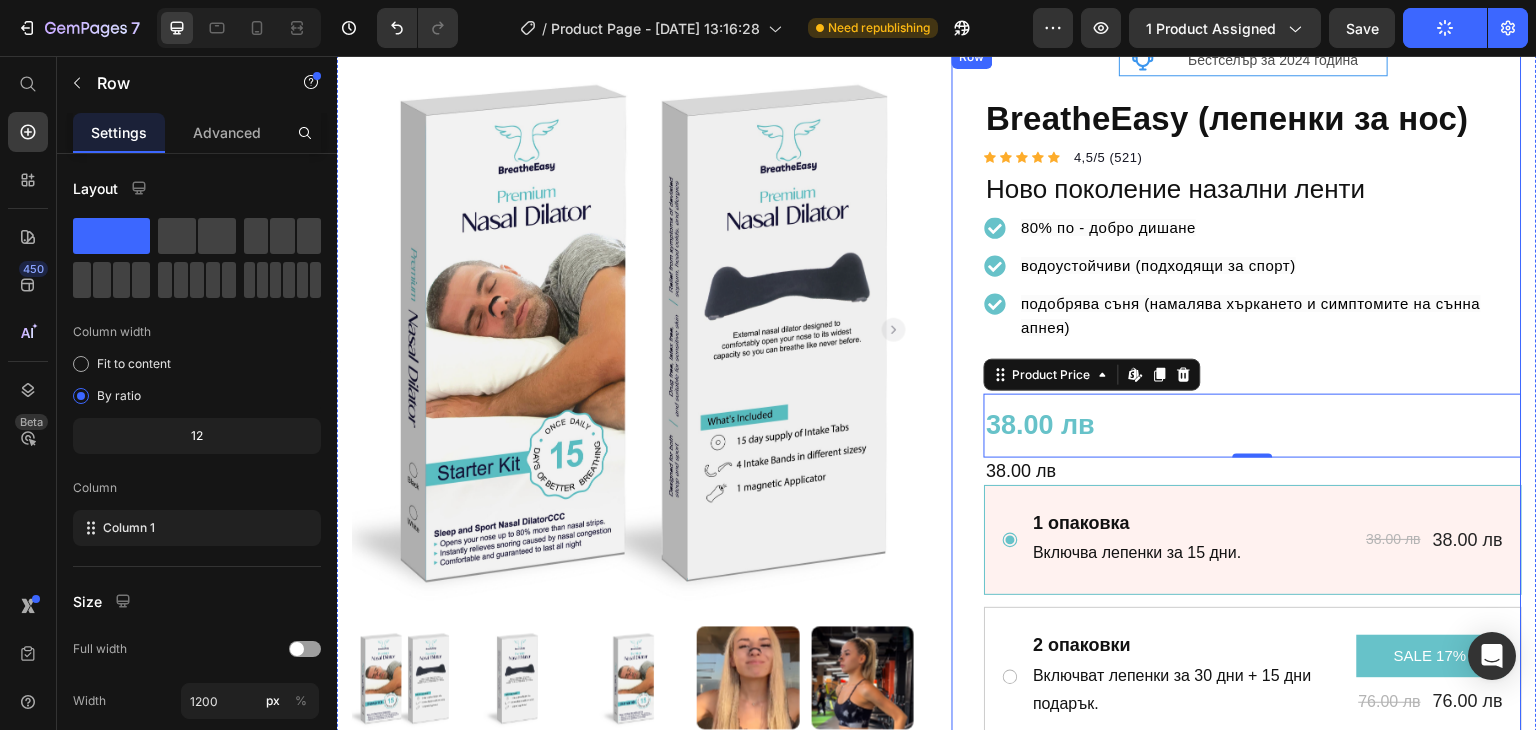 click on "Icon Бестселър за 2024 година Text Block Row BreatheEasy (лепенки за нос) Product Title Icon Icon Icon Icon Icon Icon List Hoz 4,5/5 (521) Text block Row Ново поколение назални ленти Heading 80% по - добро дишане водоустойчиви (подходящи за спорт) подобрява съня (намалява хъркането и симптомите на сънна апнея) Item list 80% по - добро дишане водоустойчиви (подходящи за спорт) подобрява съня (намалява хъркането и симптомите на сънна апнея) Item list 46.00 лв Product Price 38.00 лв Product Price   Edit content in Shopify 0 38.00 лв Product Price 1 опаковка Text Block Включва лепенки за 15 дни. Text Block 38.00 лв Product Price 38.00 лв Product Price Row Row 2 опаковки Text Block Text Block SALE 17% Product Badge" at bounding box center (1237, 671) 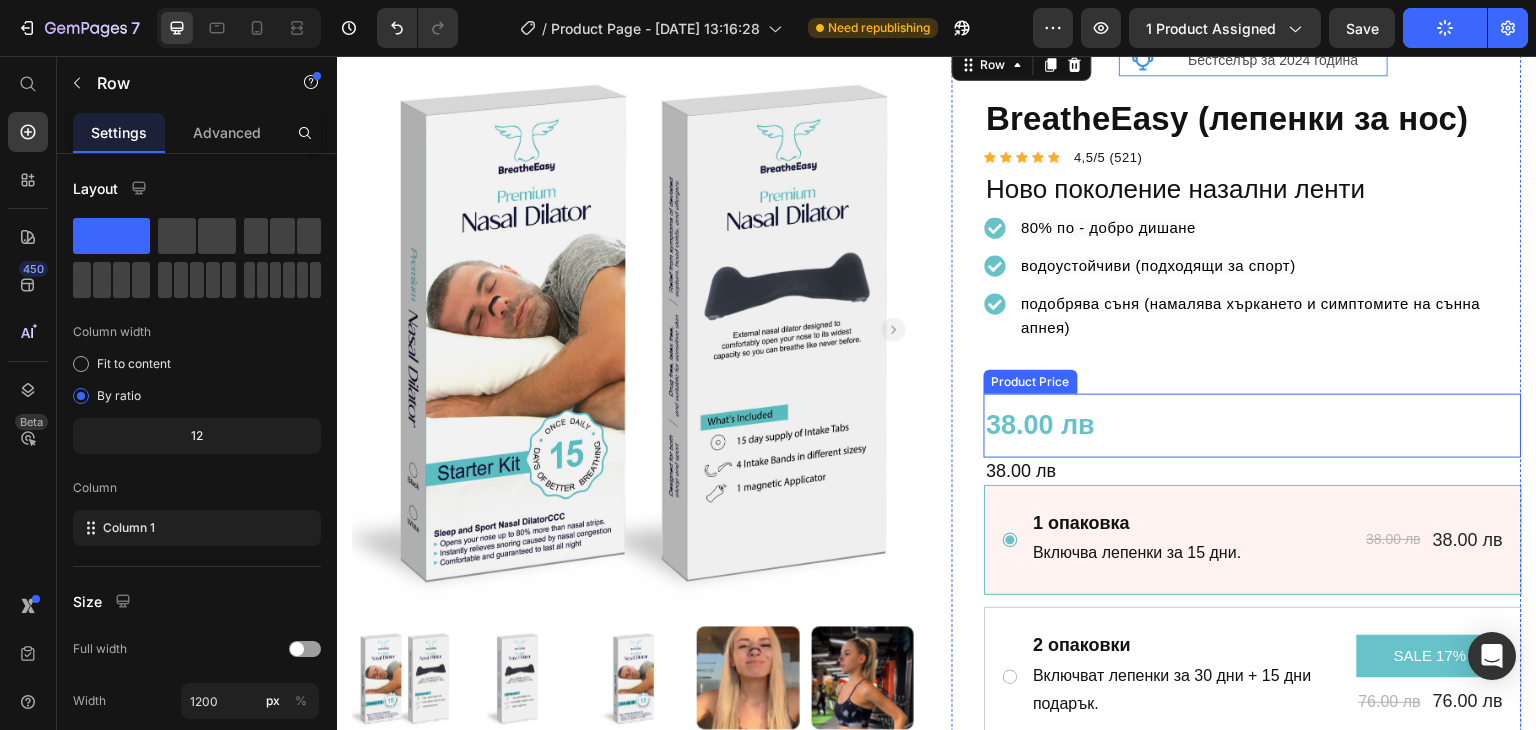 click on "38.00 лв" at bounding box center (1253, 425) 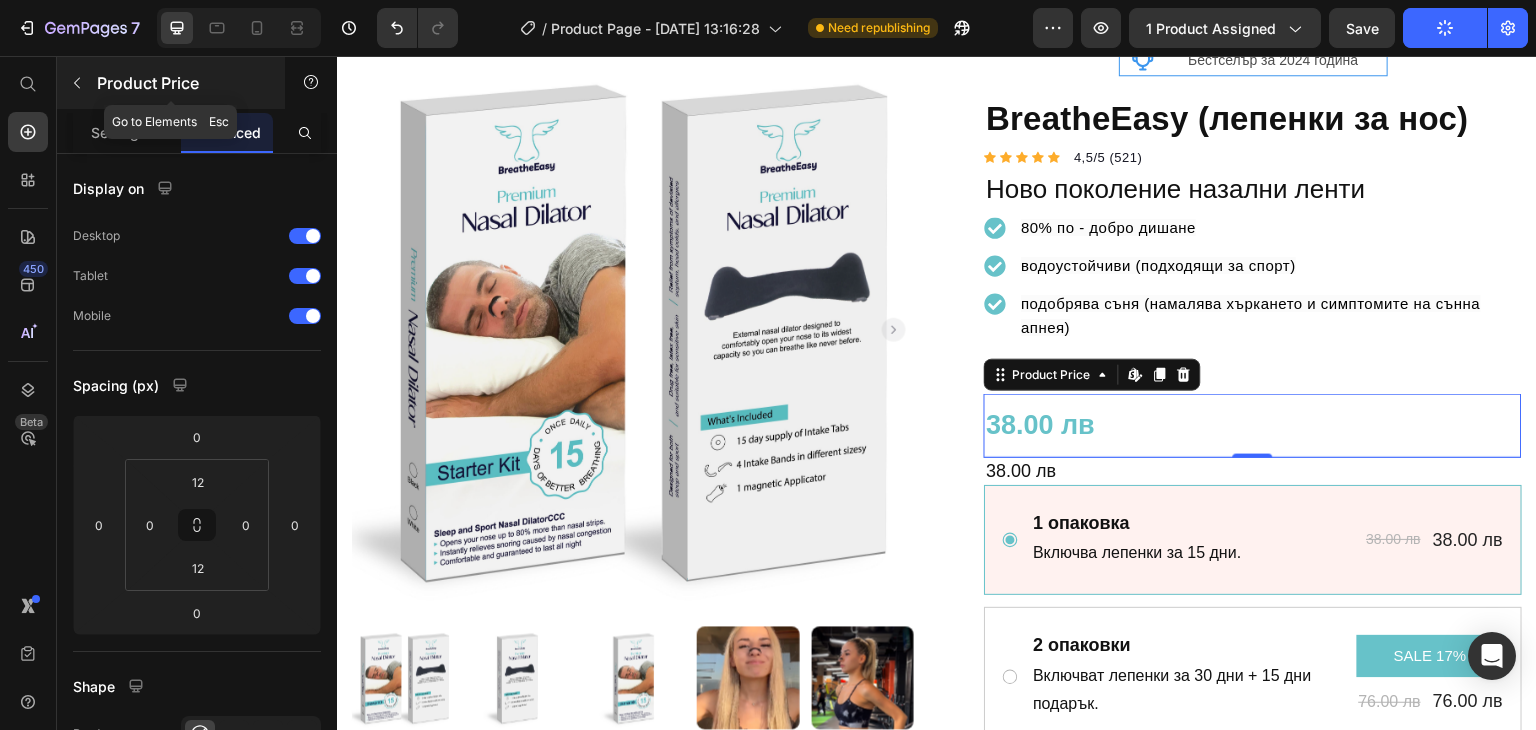 click 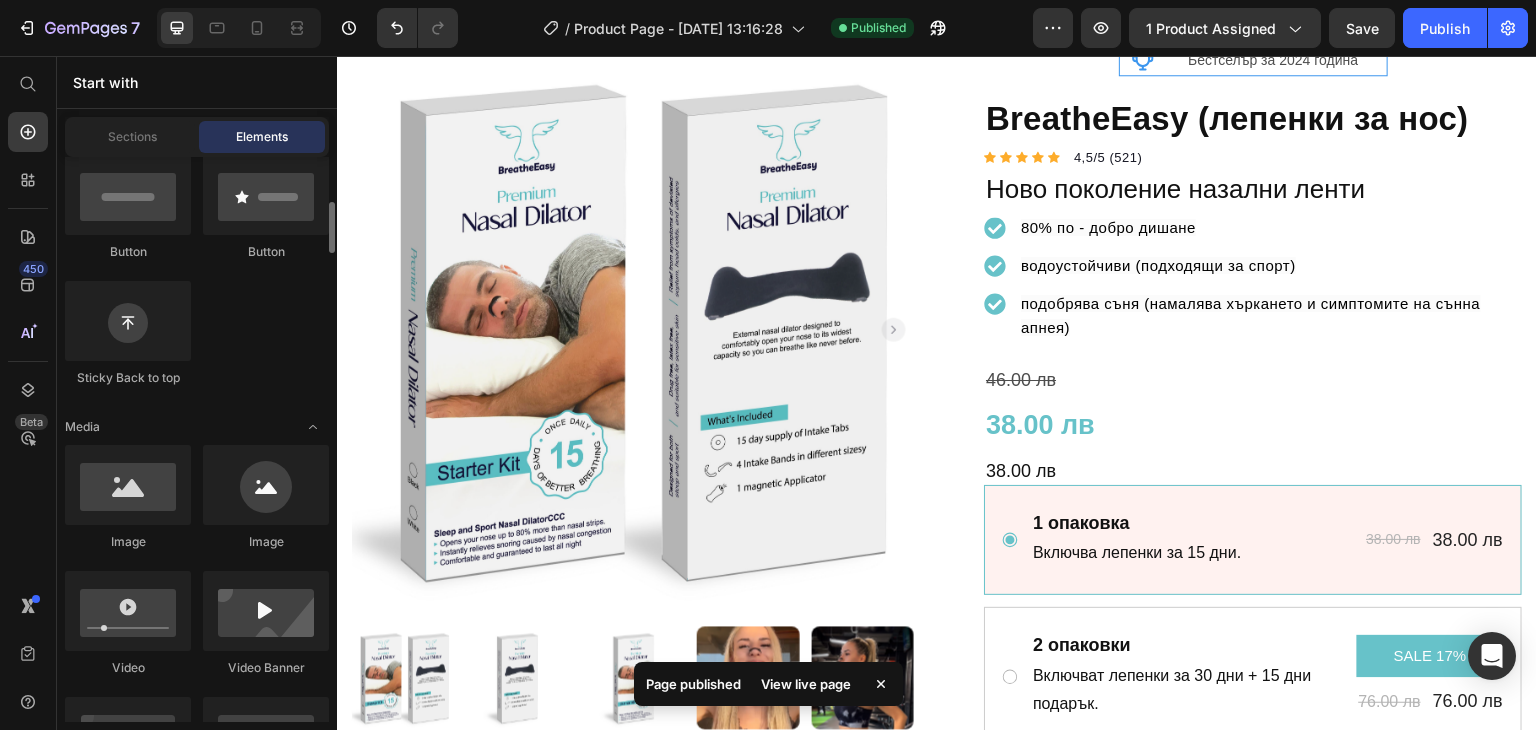 scroll, scrollTop: 0, scrollLeft: 0, axis: both 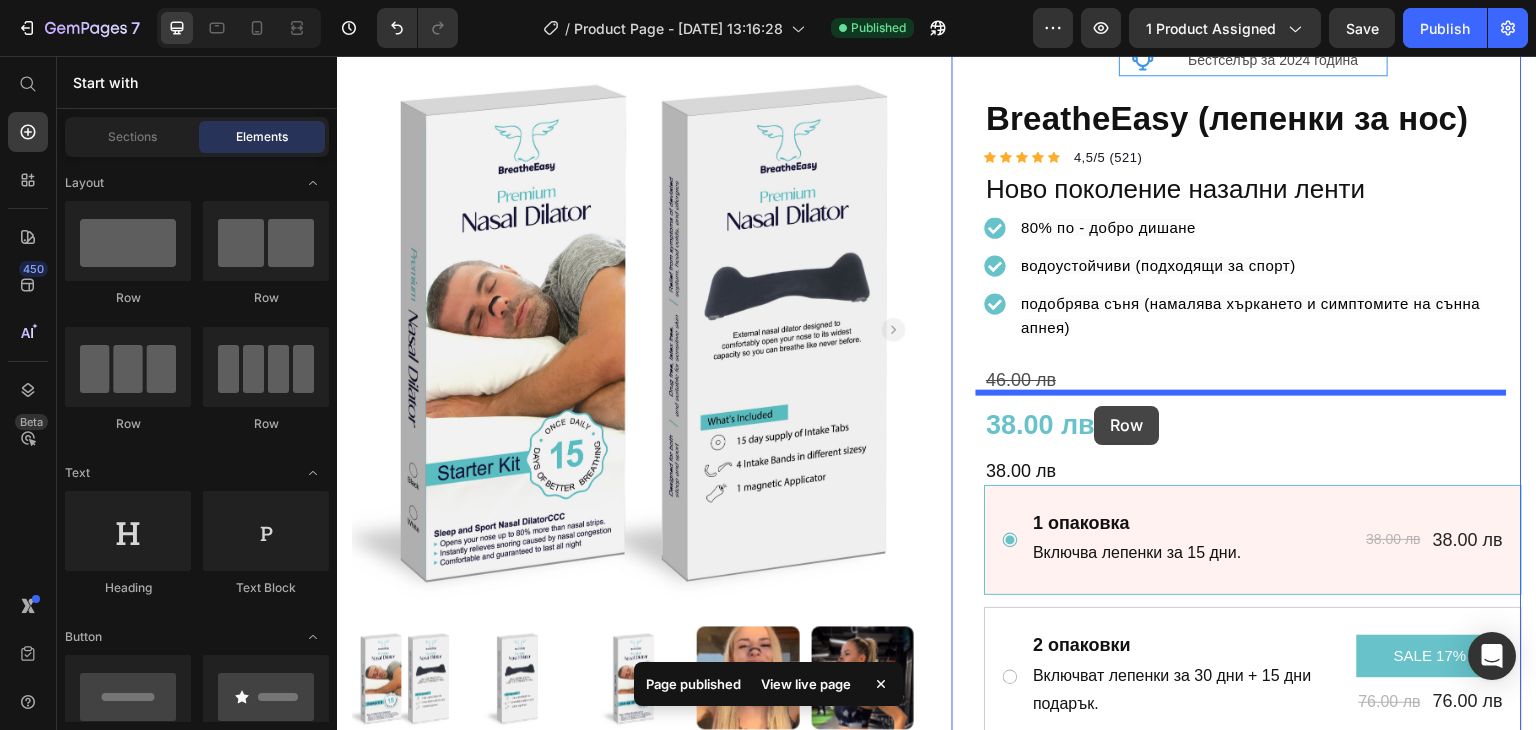 drag, startPoint x: 667, startPoint y: 305, endPoint x: 1095, endPoint y: 406, distance: 439.7556 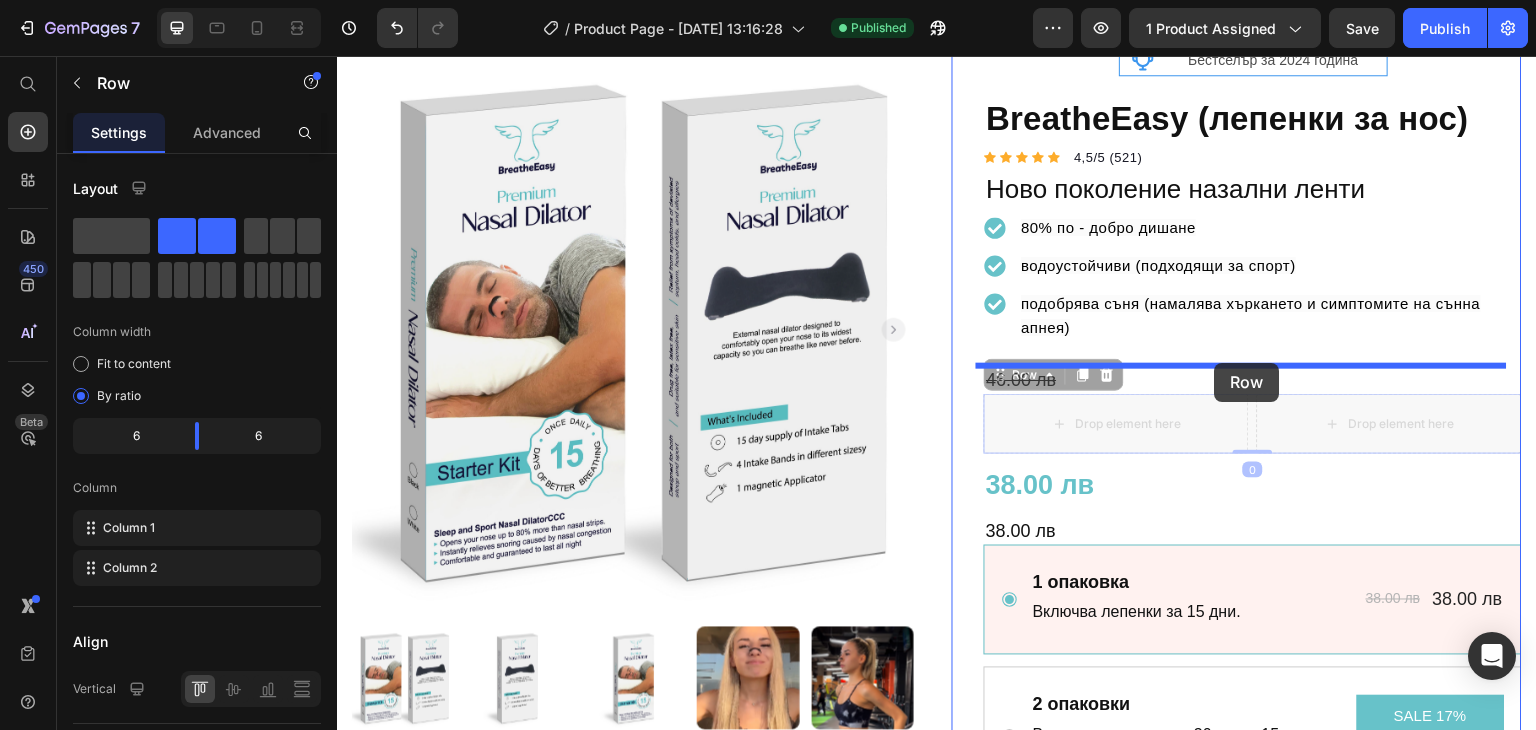drag, startPoint x: 1221, startPoint y: 406, endPoint x: 1215, endPoint y: 363, distance: 43.416588 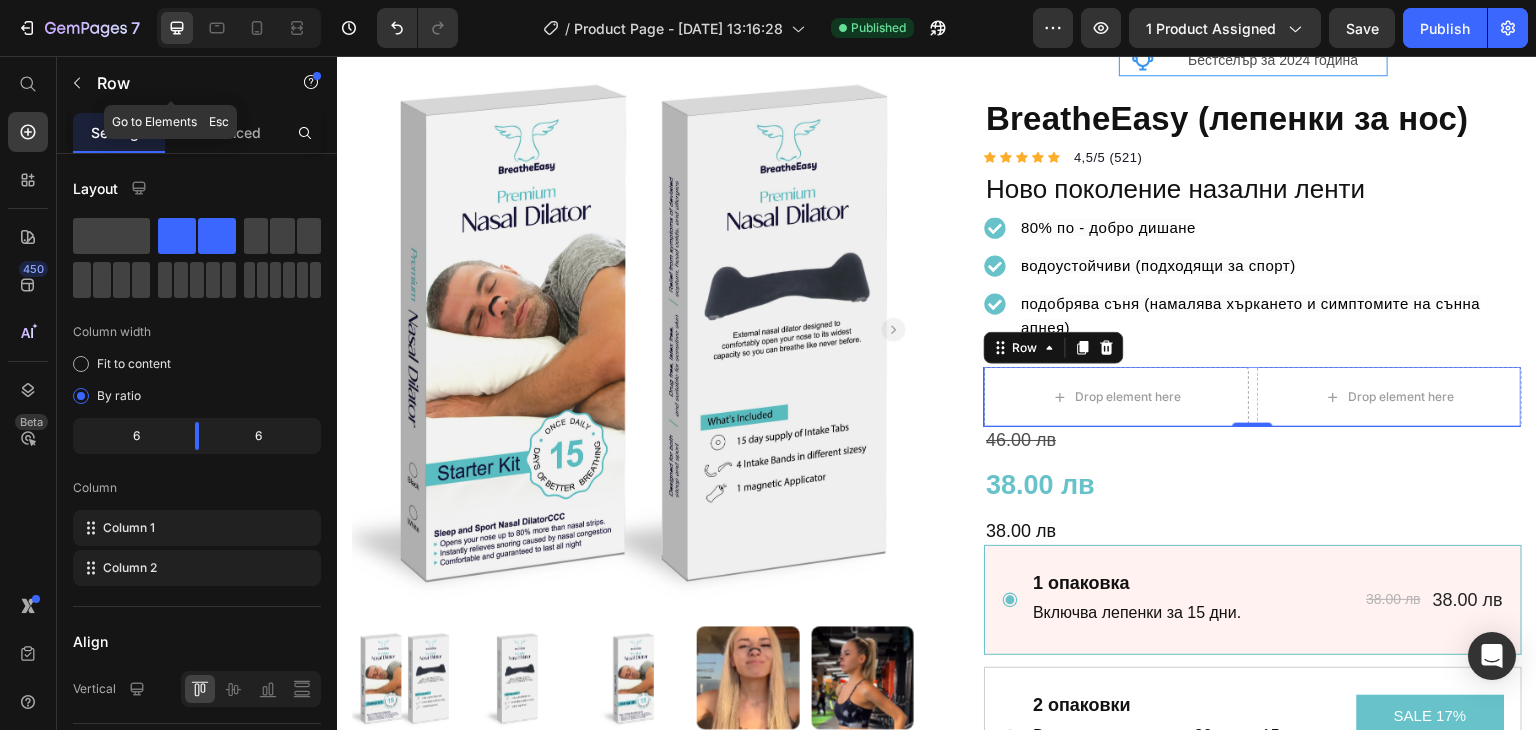 click at bounding box center [77, 83] 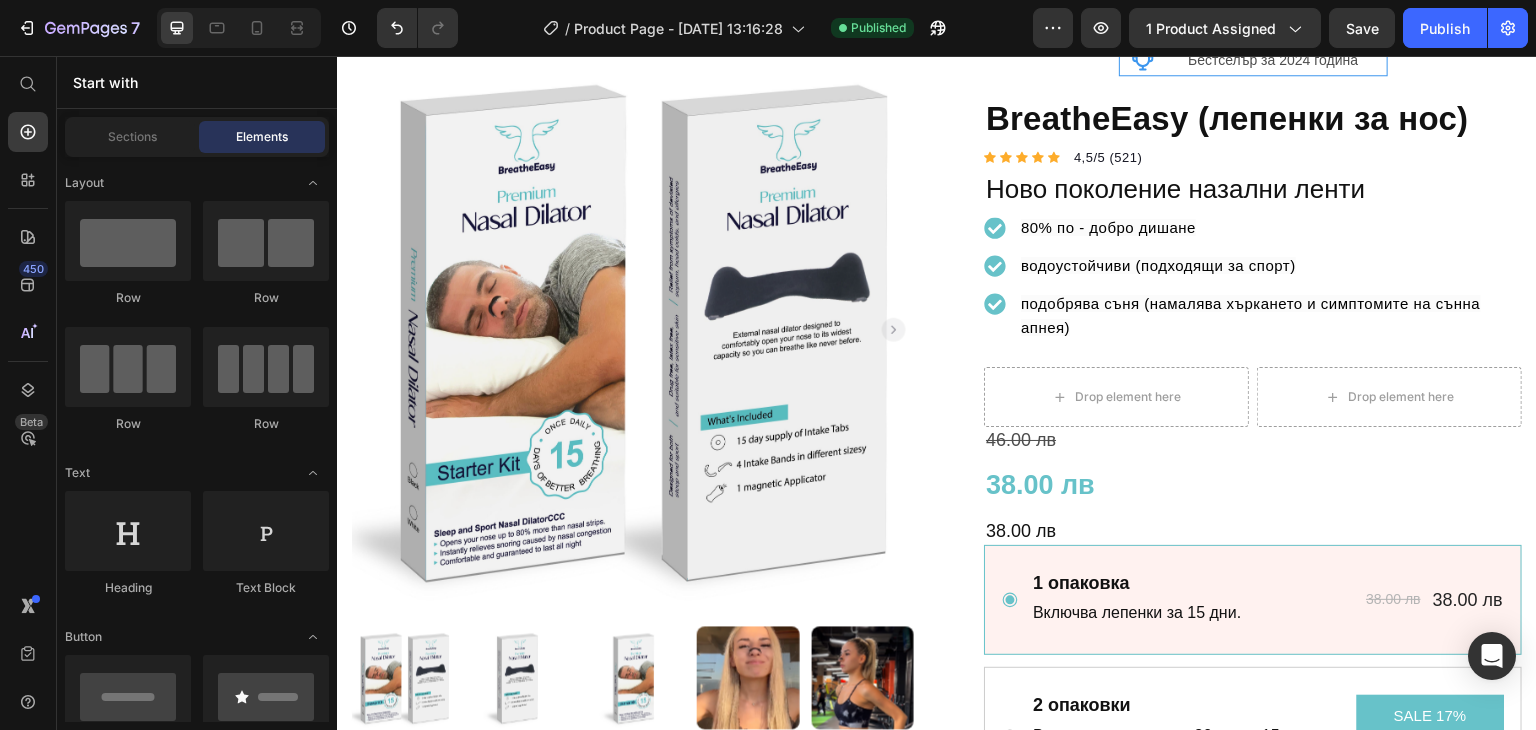 click on "Elements" at bounding box center [262, 137] 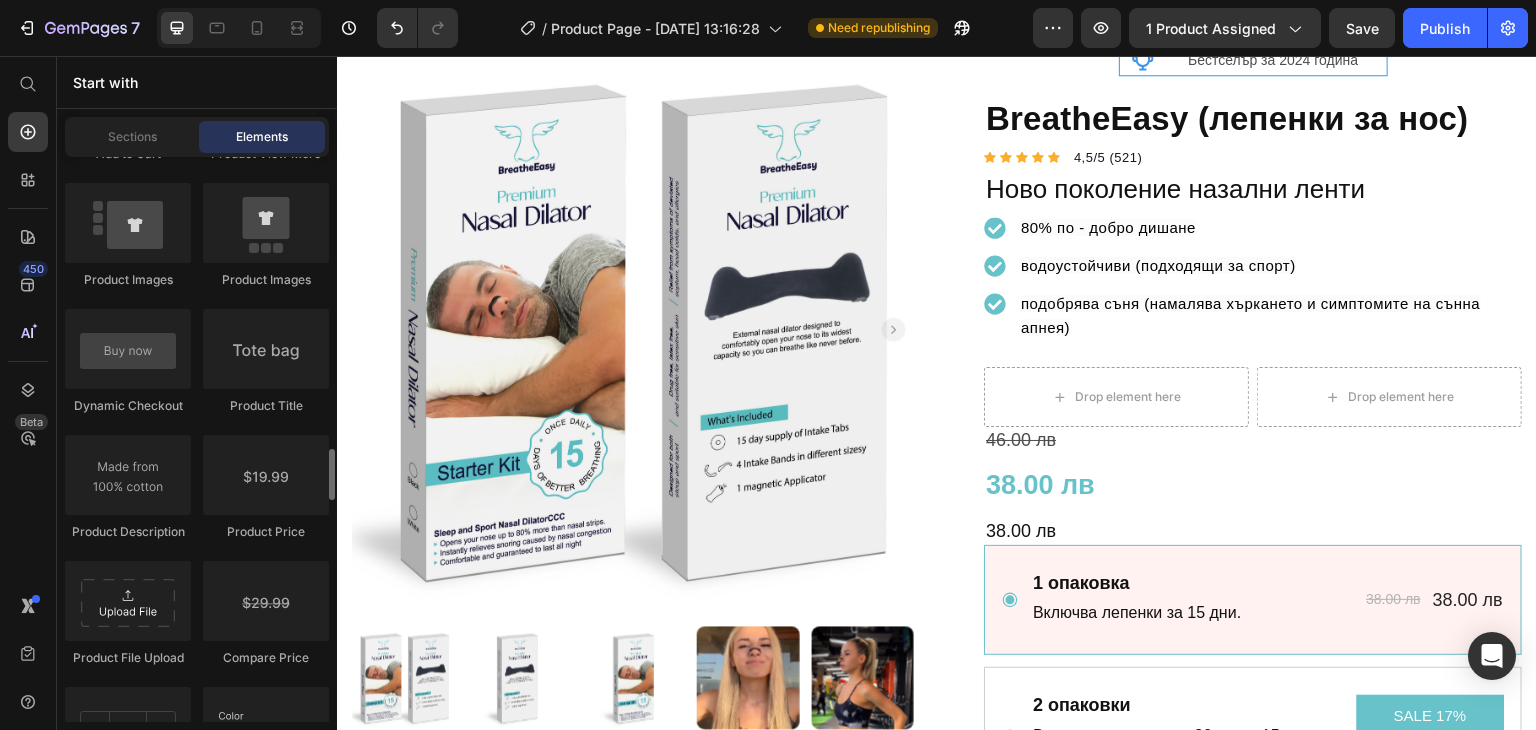scroll, scrollTop: 3300, scrollLeft: 0, axis: vertical 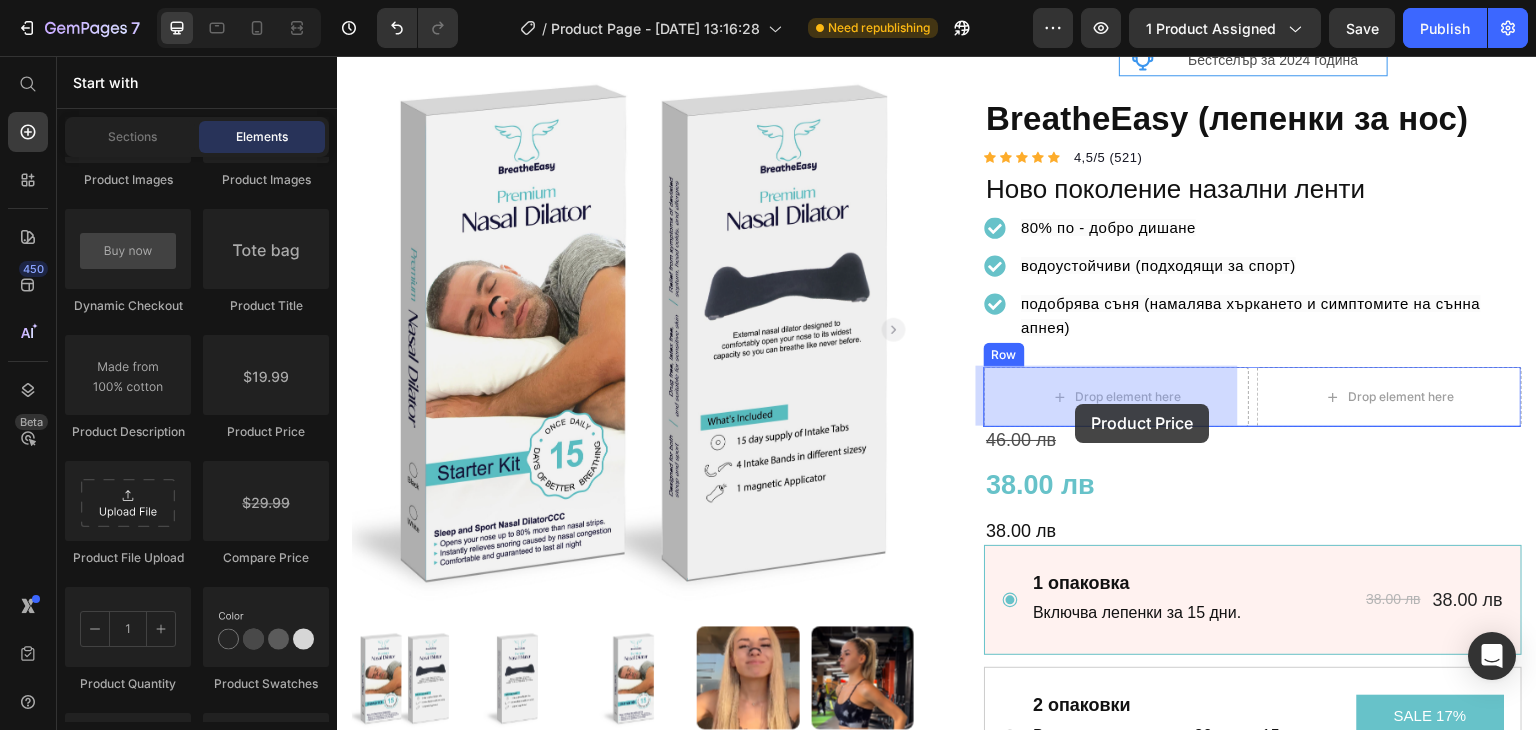 drag, startPoint x: 570, startPoint y: 437, endPoint x: 1076, endPoint y: 404, distance: 507.07495 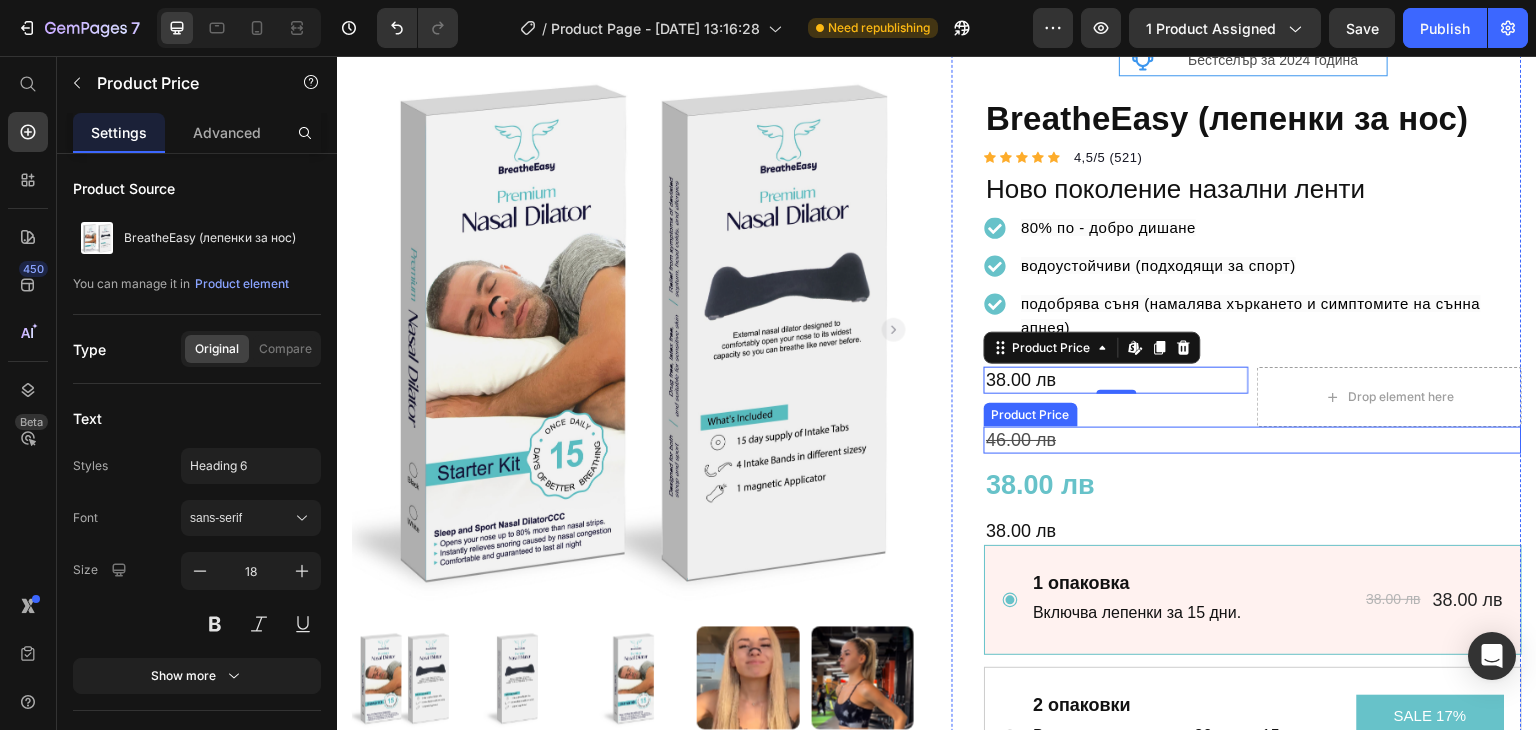 click on "46.00 лв" at bounding box center (1253, 440) 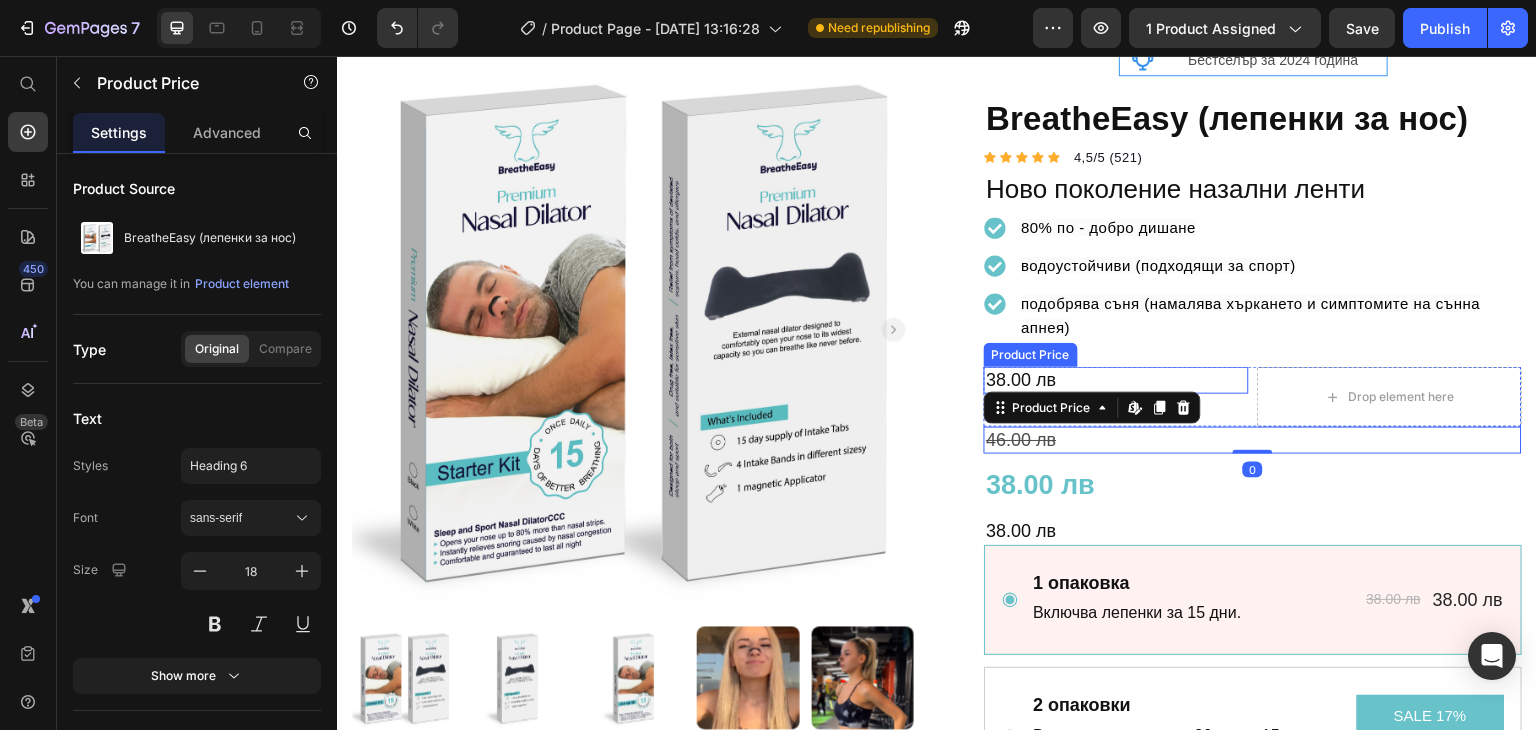 click on "38.00 лв" at bounding box center [1116, 380] 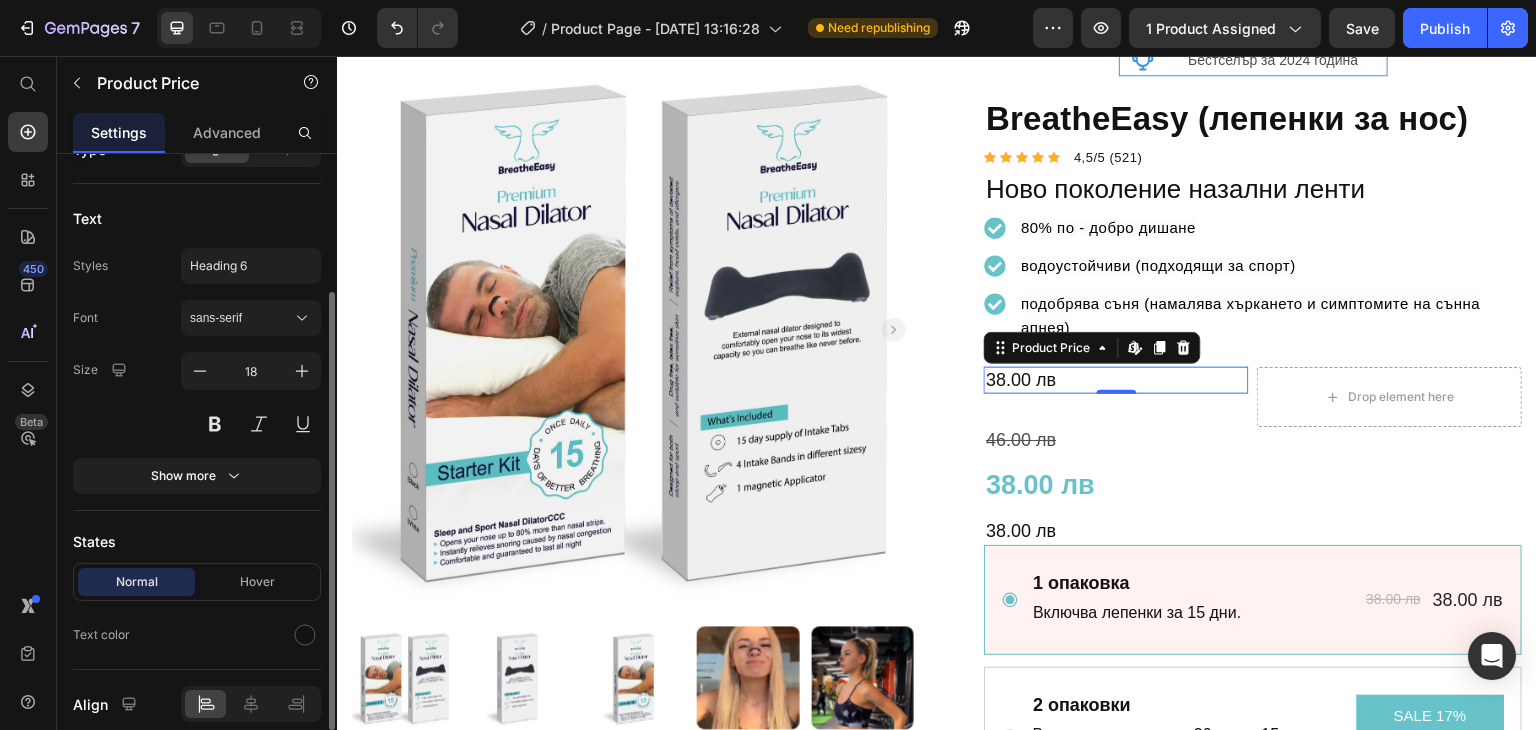 scroll, scrollTop: 281, scrollLeft: 0, axis: vertical 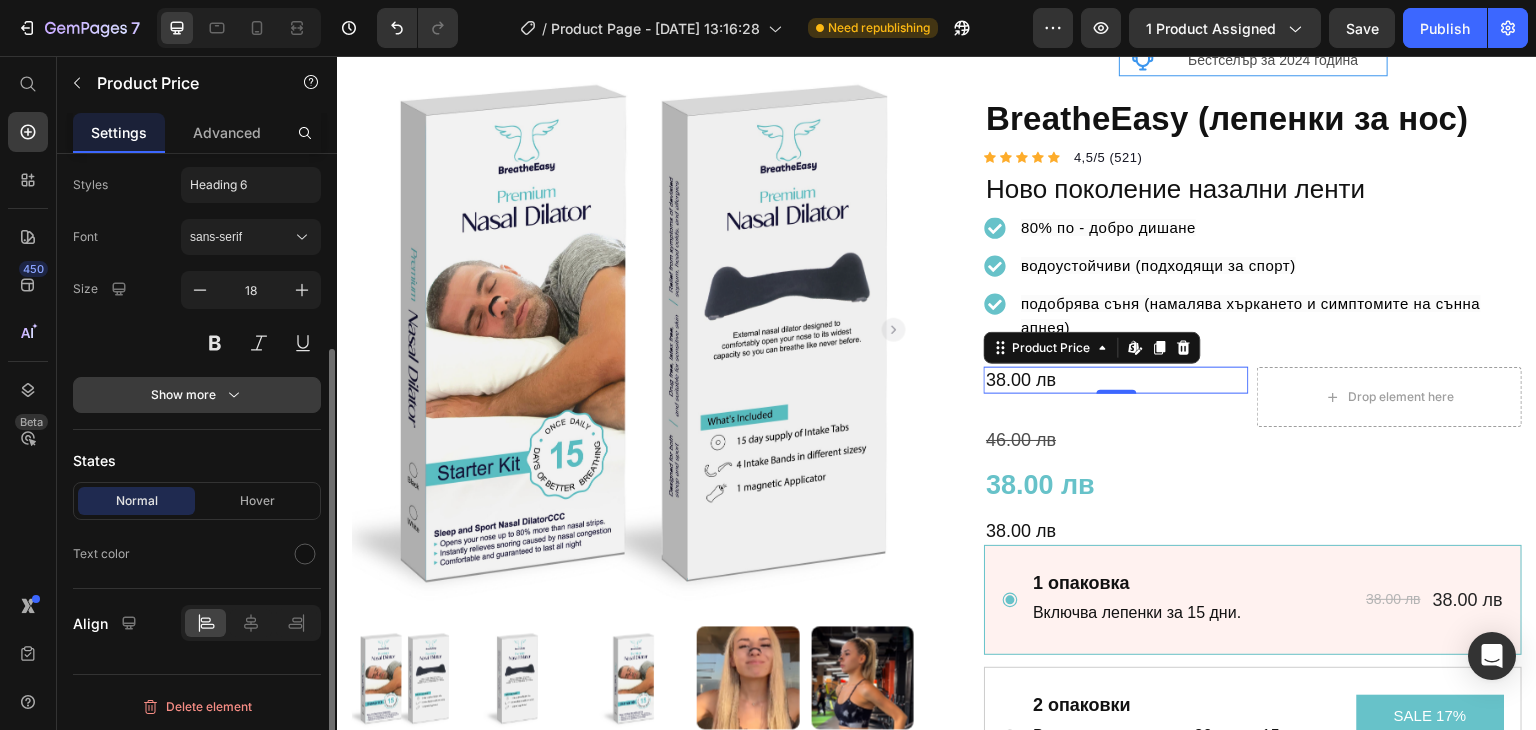 click on "Show more" at bounding box center [197, 395] 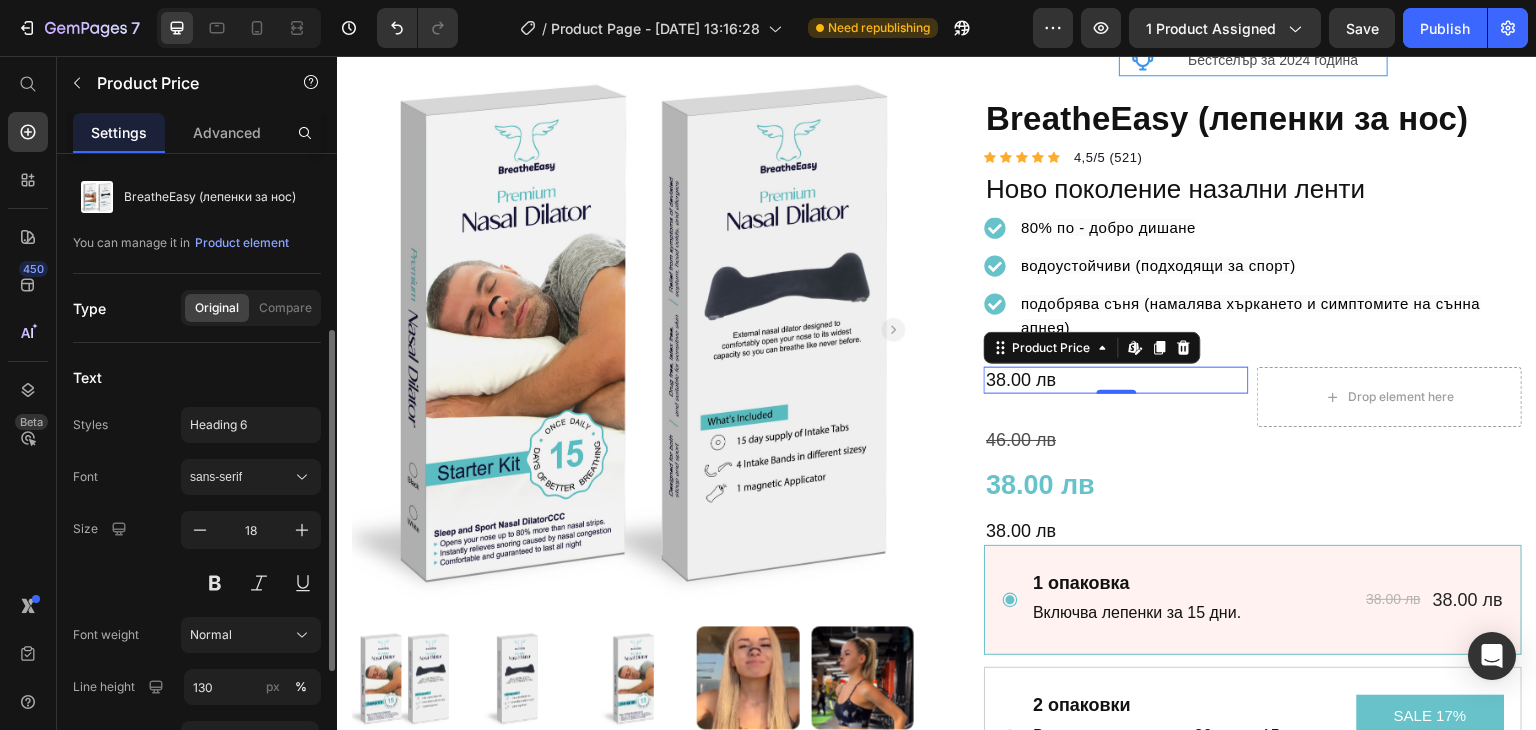 scroll, scrollTop: 0, scrollLeft: 0, axis: both 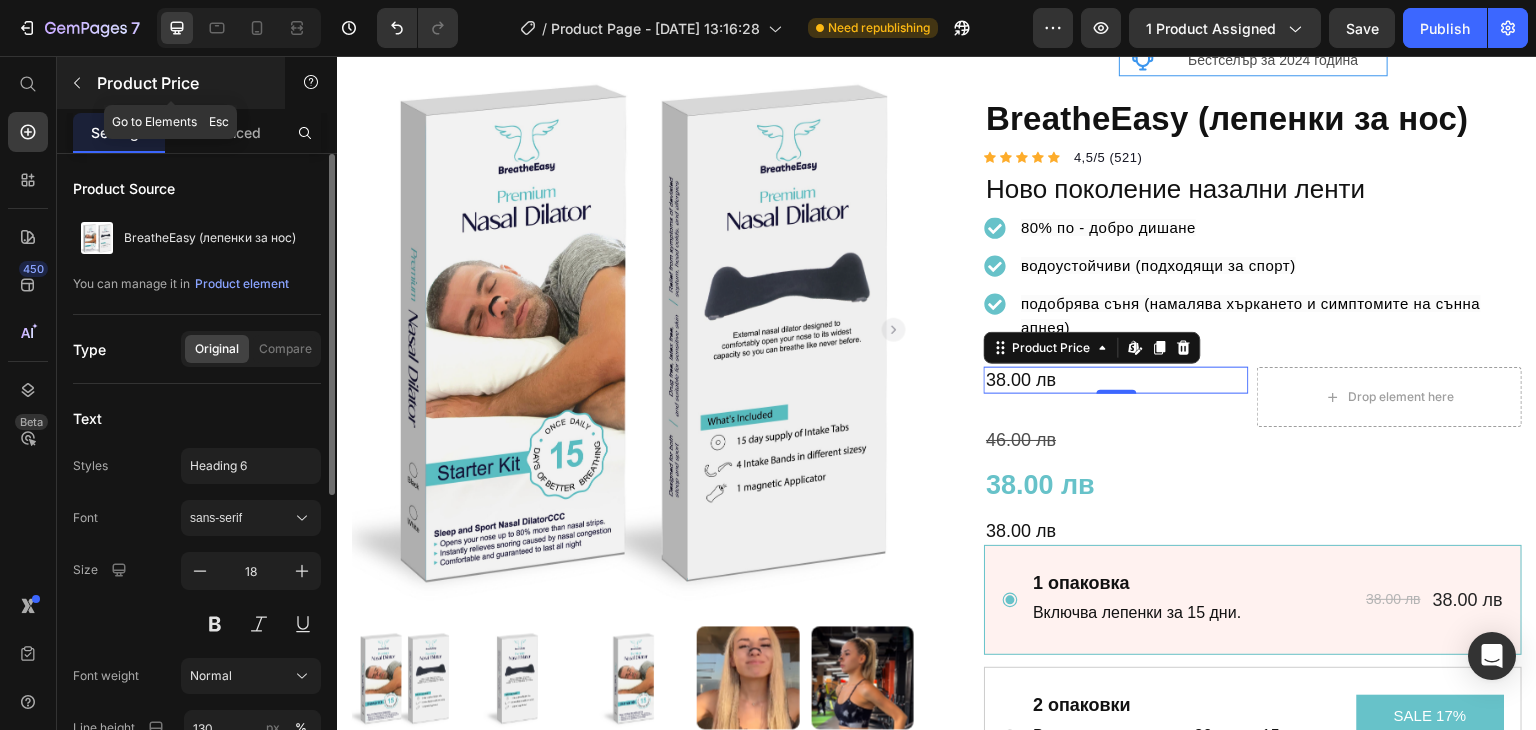 click 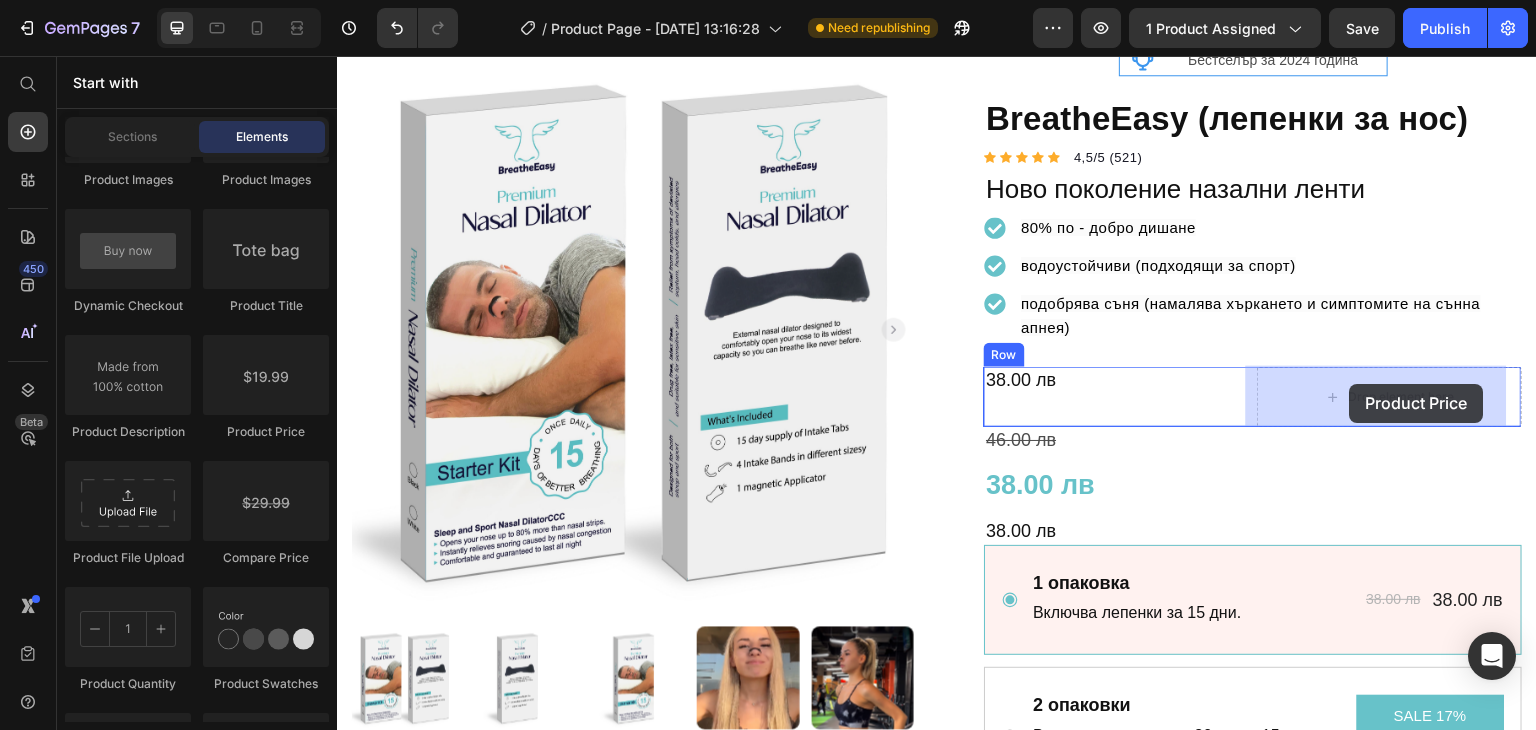 drag, startPoint x: 597, startPoint y: 451, endPoint x: 1350, endPoint y: 386, distance: 755.80023 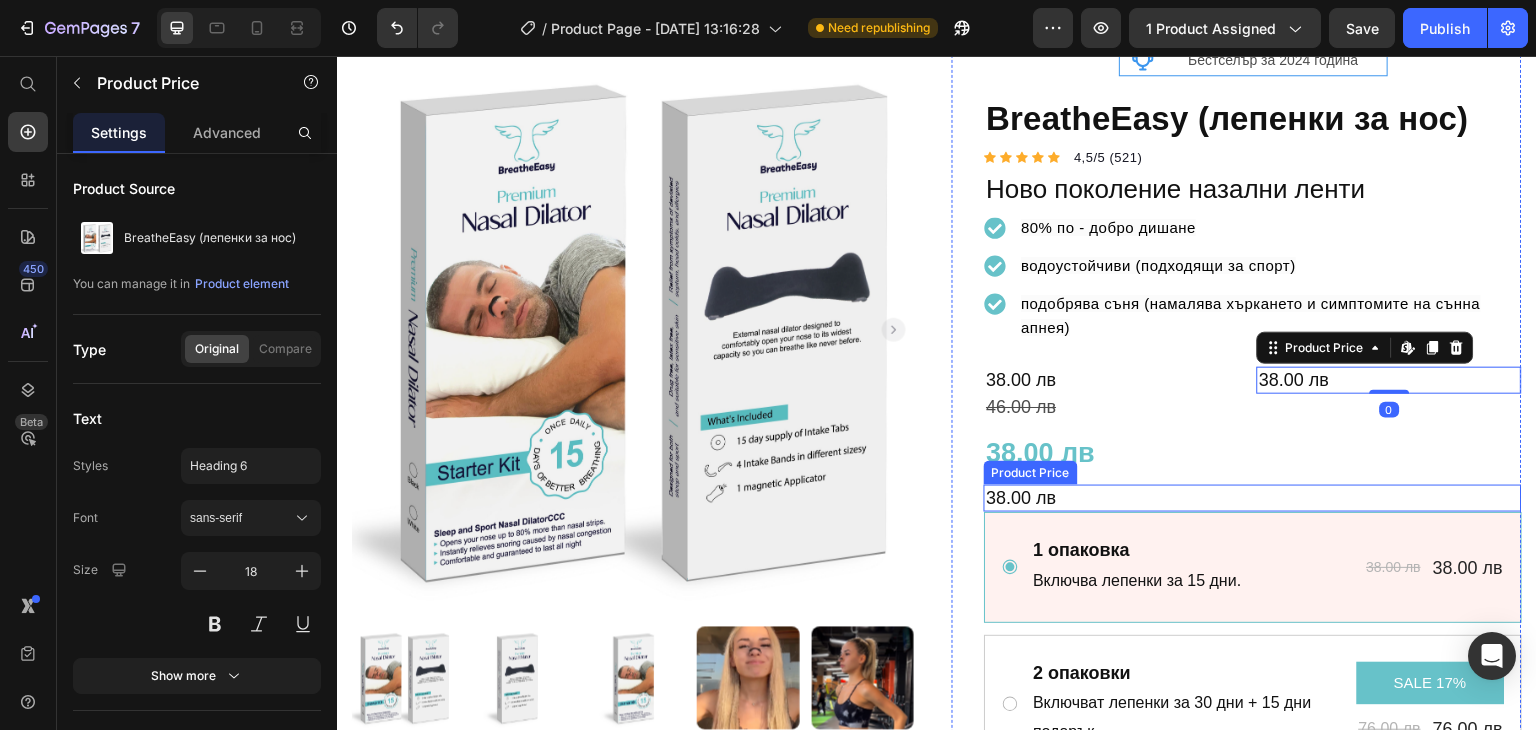 click on "38.00 лв" at bounding box center [1253, 453] 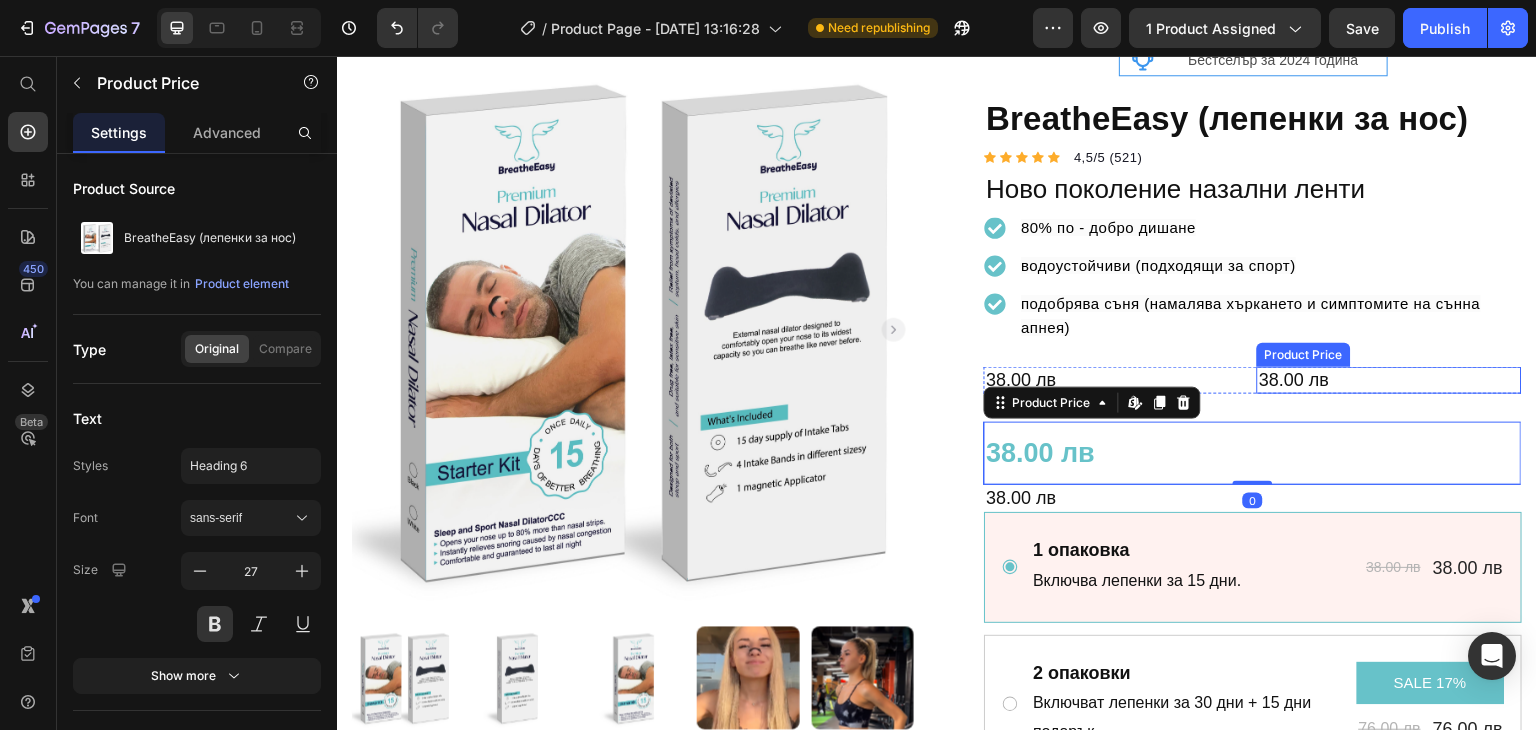 click on "38.00 лв" at bounding box center (1389, 380) 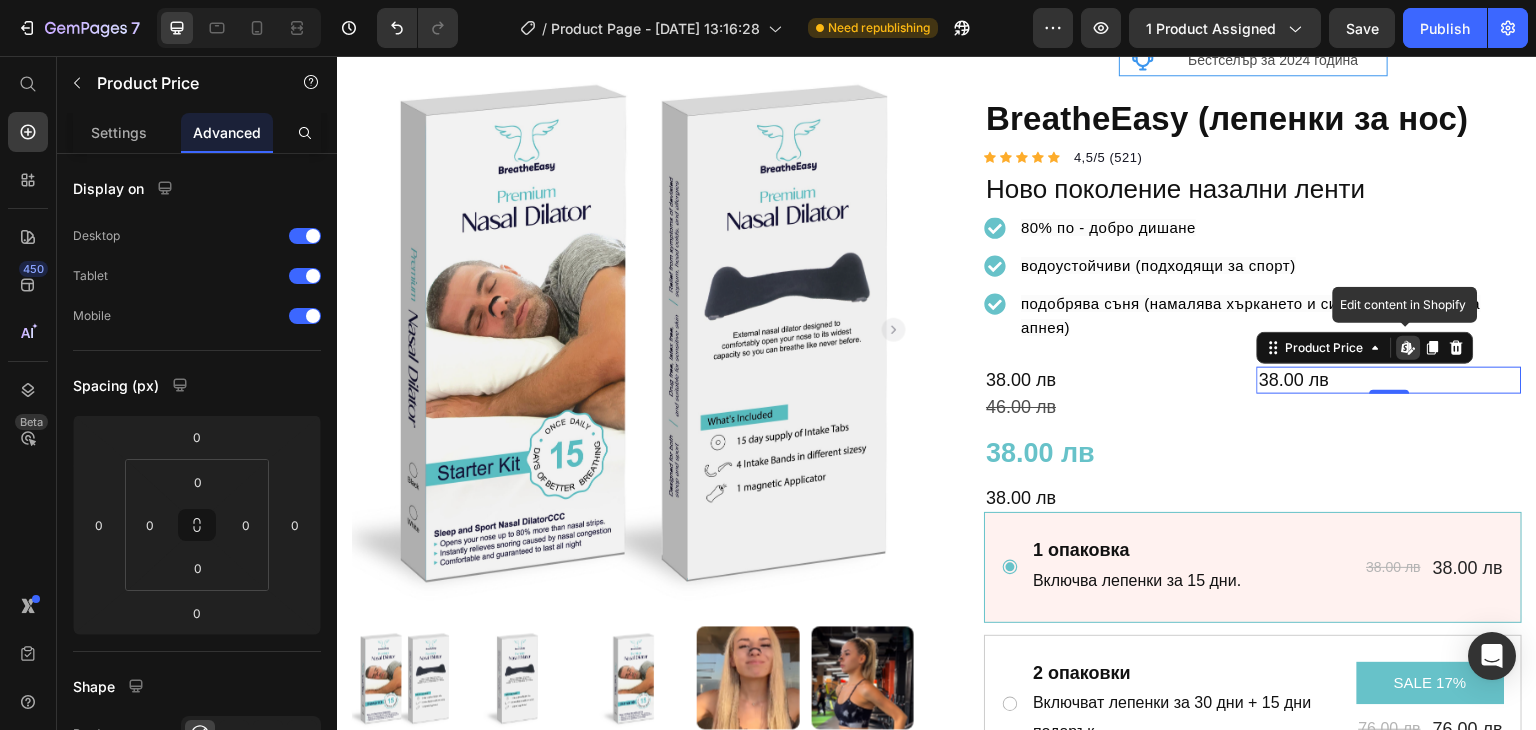 click 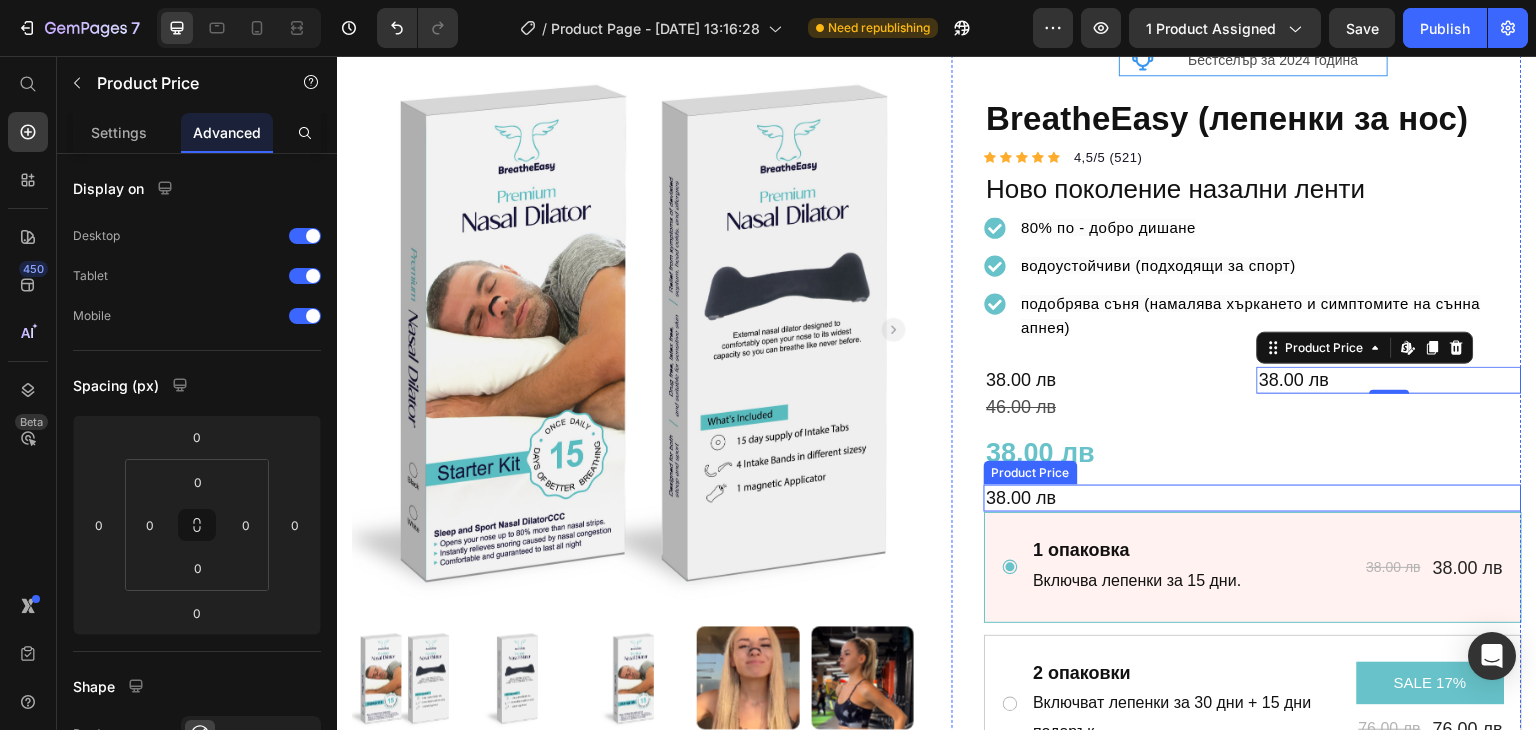 click on "38.00 лв" at bounding box center [1253, 498] 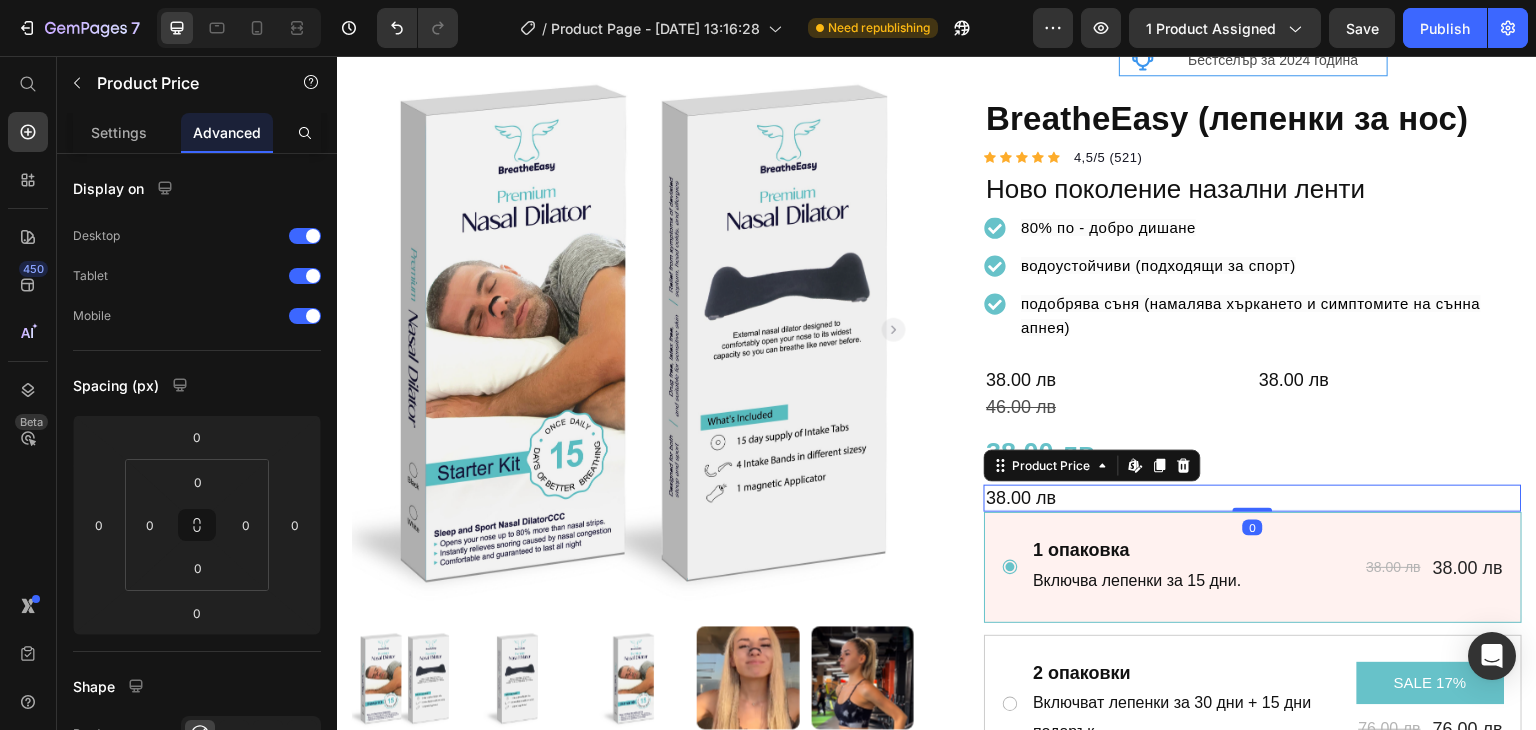 click on "Product Price   Edit content in Shopify" at bounding box center [1092, 466] 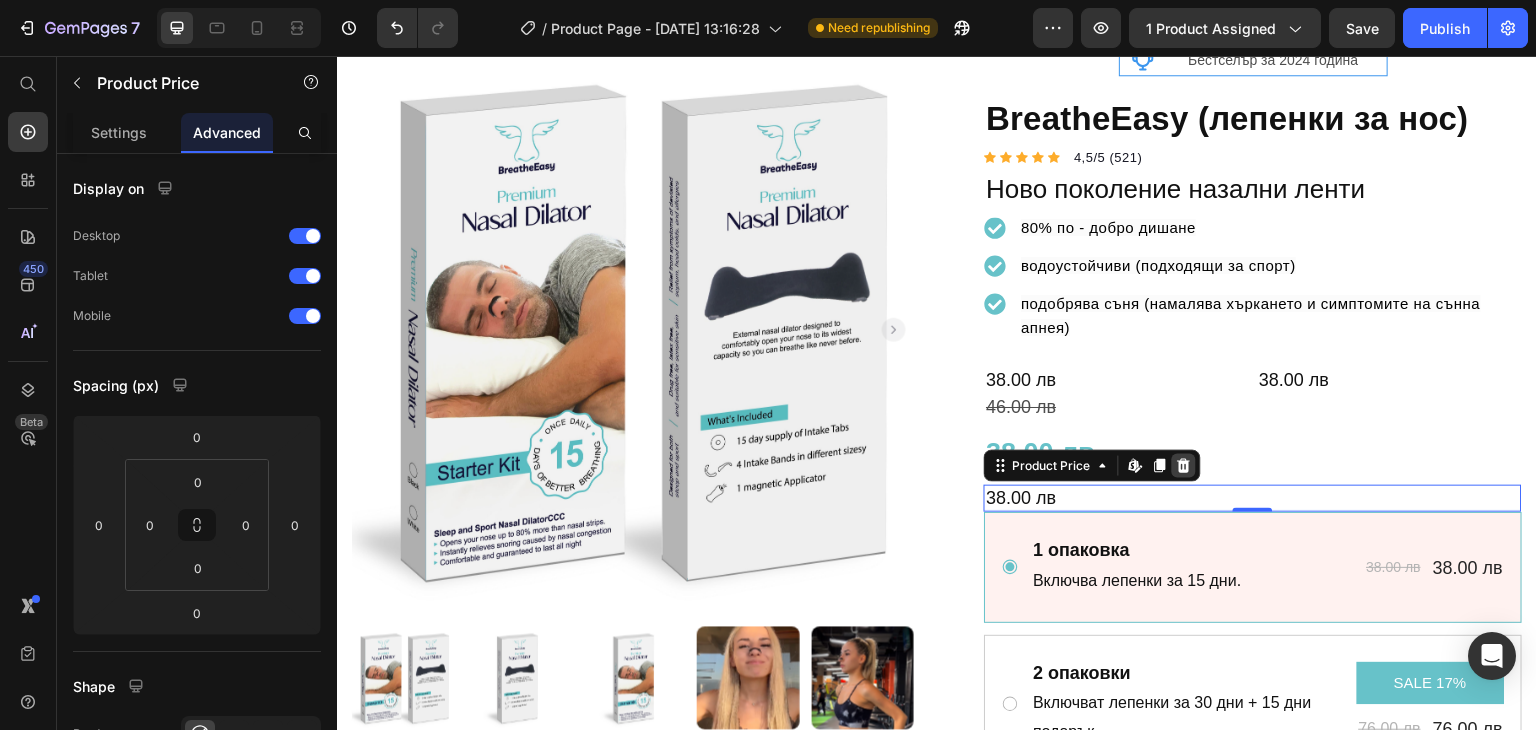click 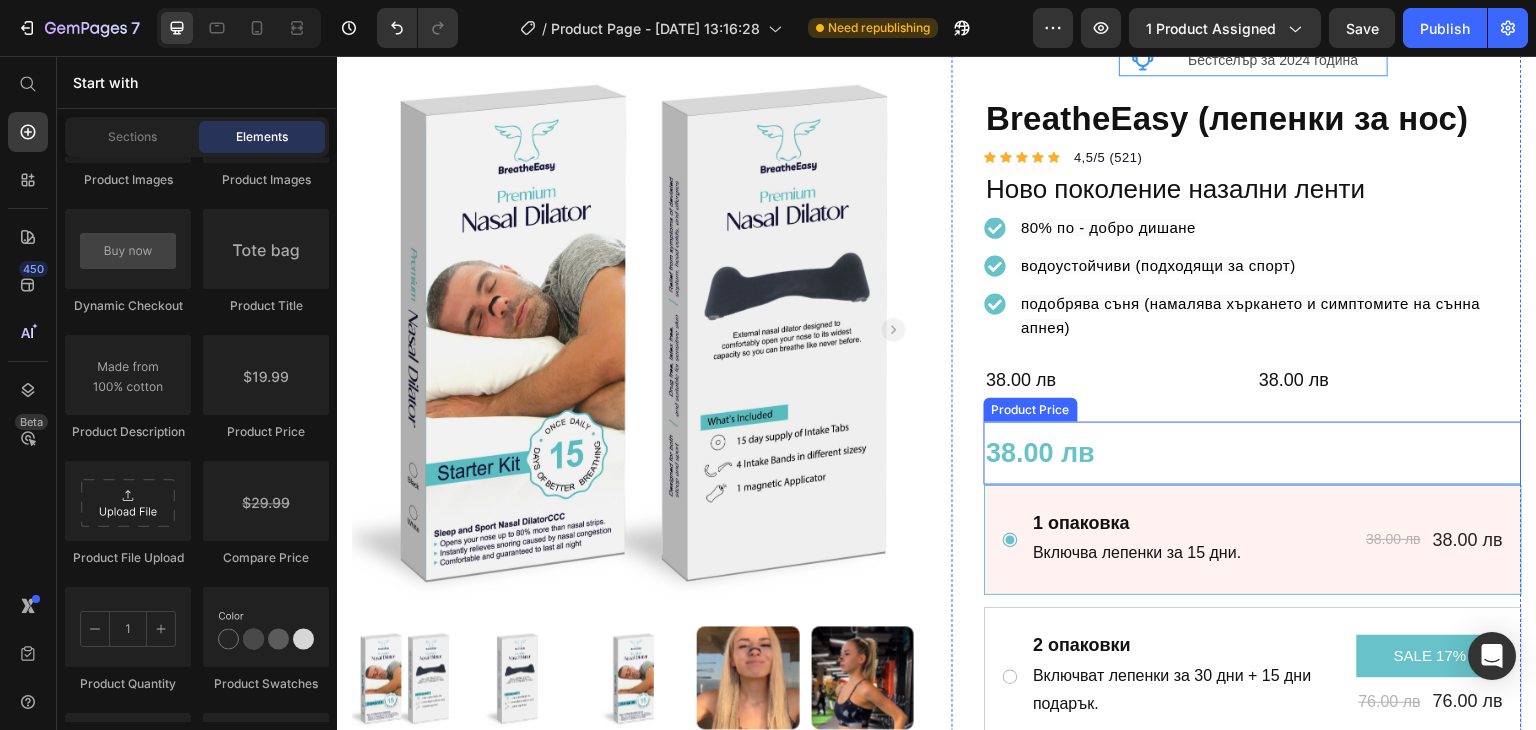 click on "38.00 лв" at bounding box center [1253, 453] 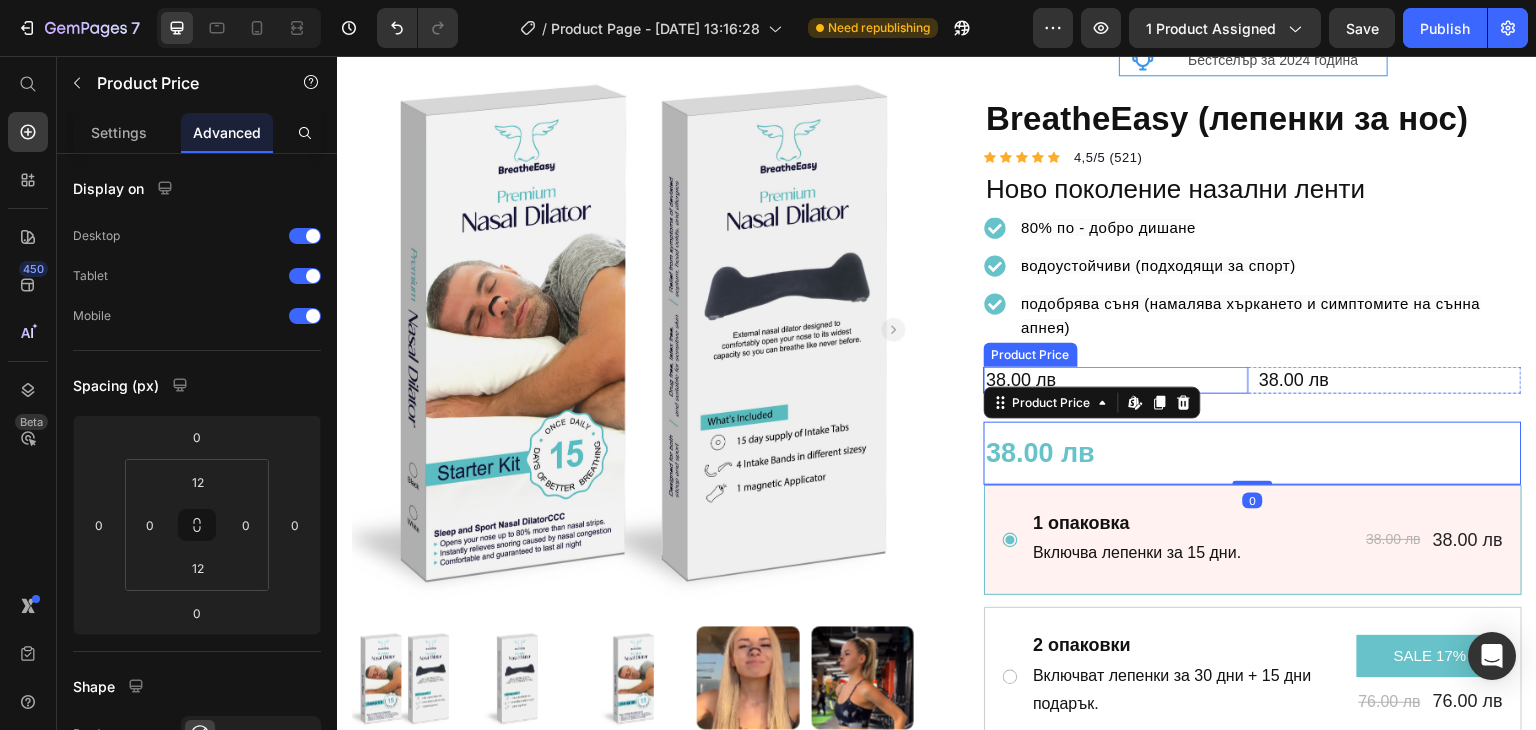 click on "38.00 лв" at bounding box center (1116, 380) 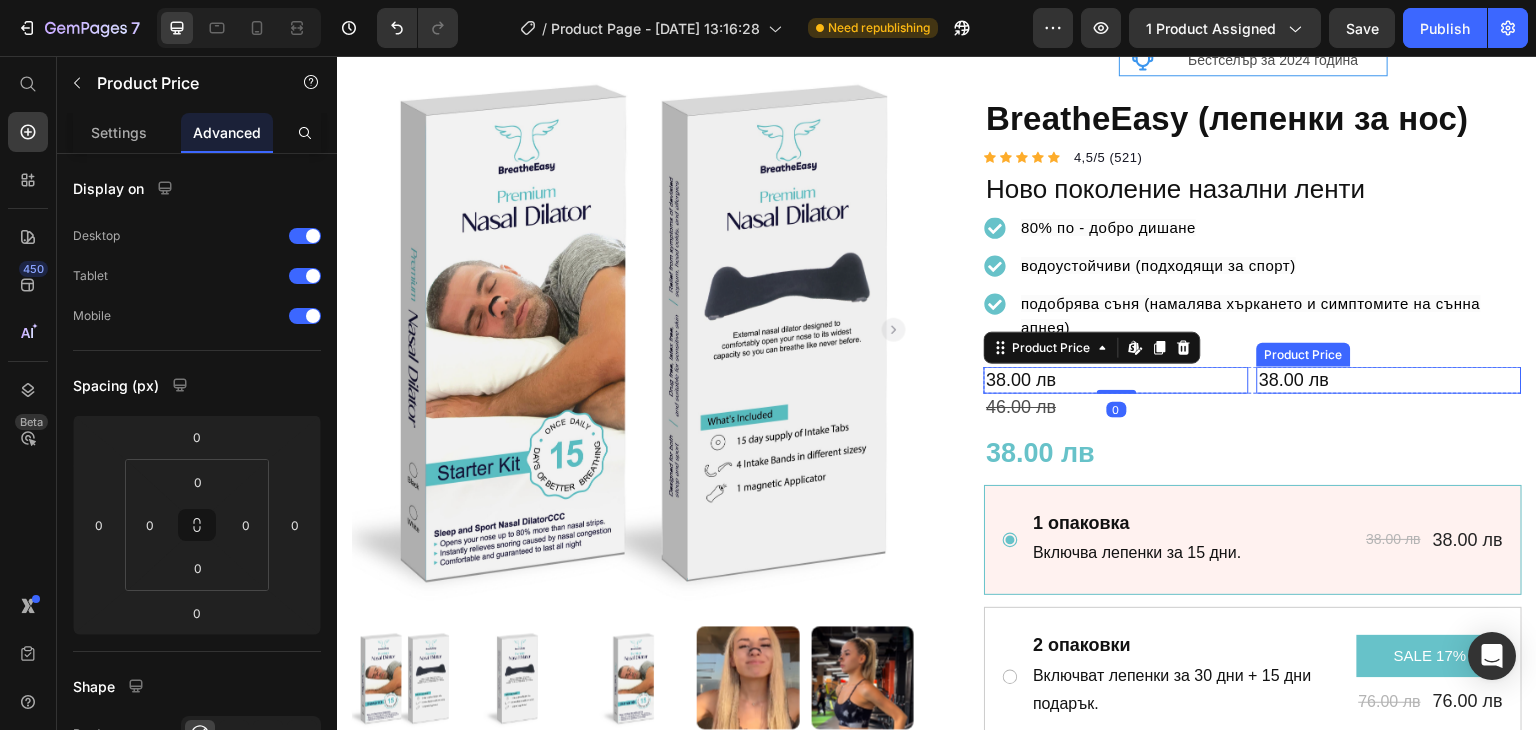 click on "38.00 лв" at bounding box center [1389, 380] 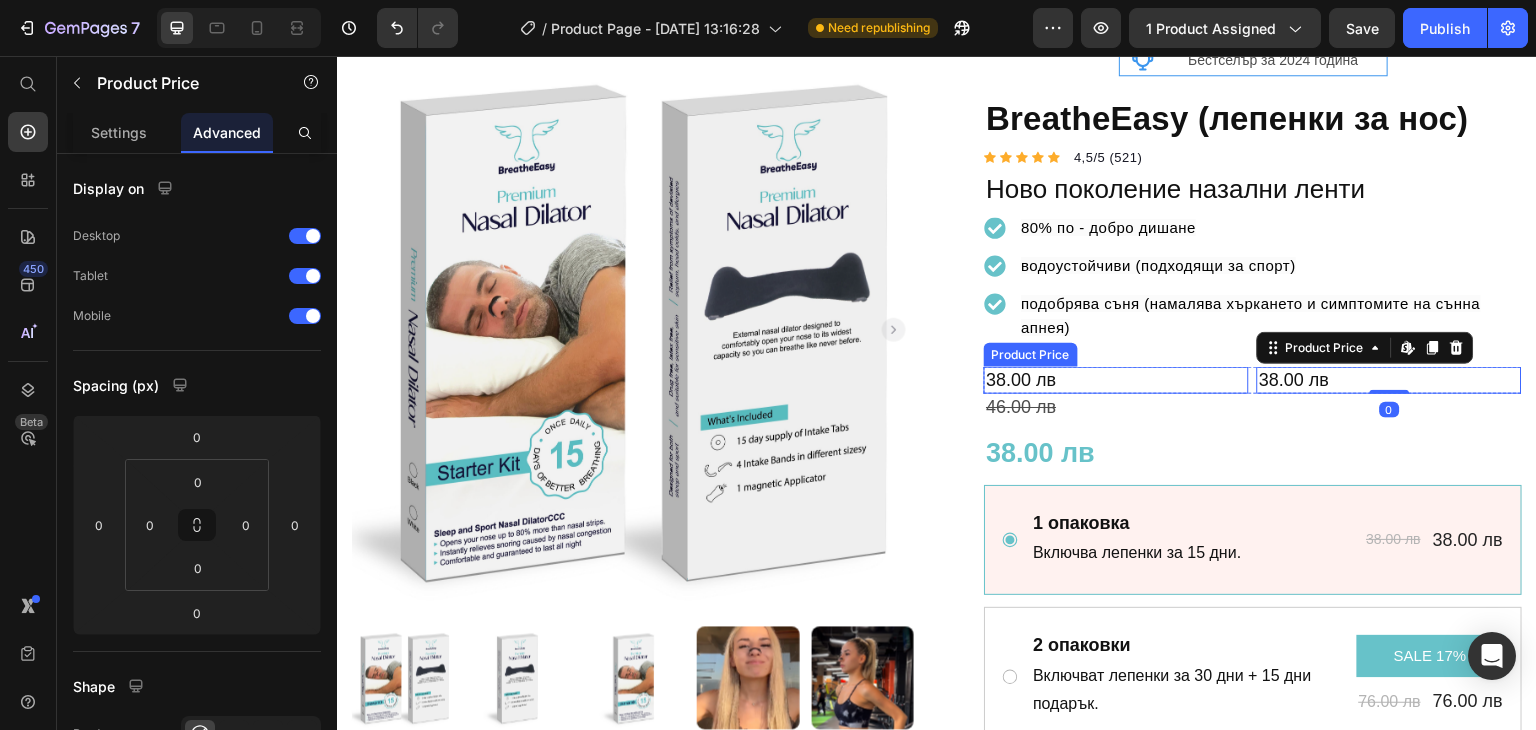 click on "38.00 лв" at bounding box center [1116, 380] 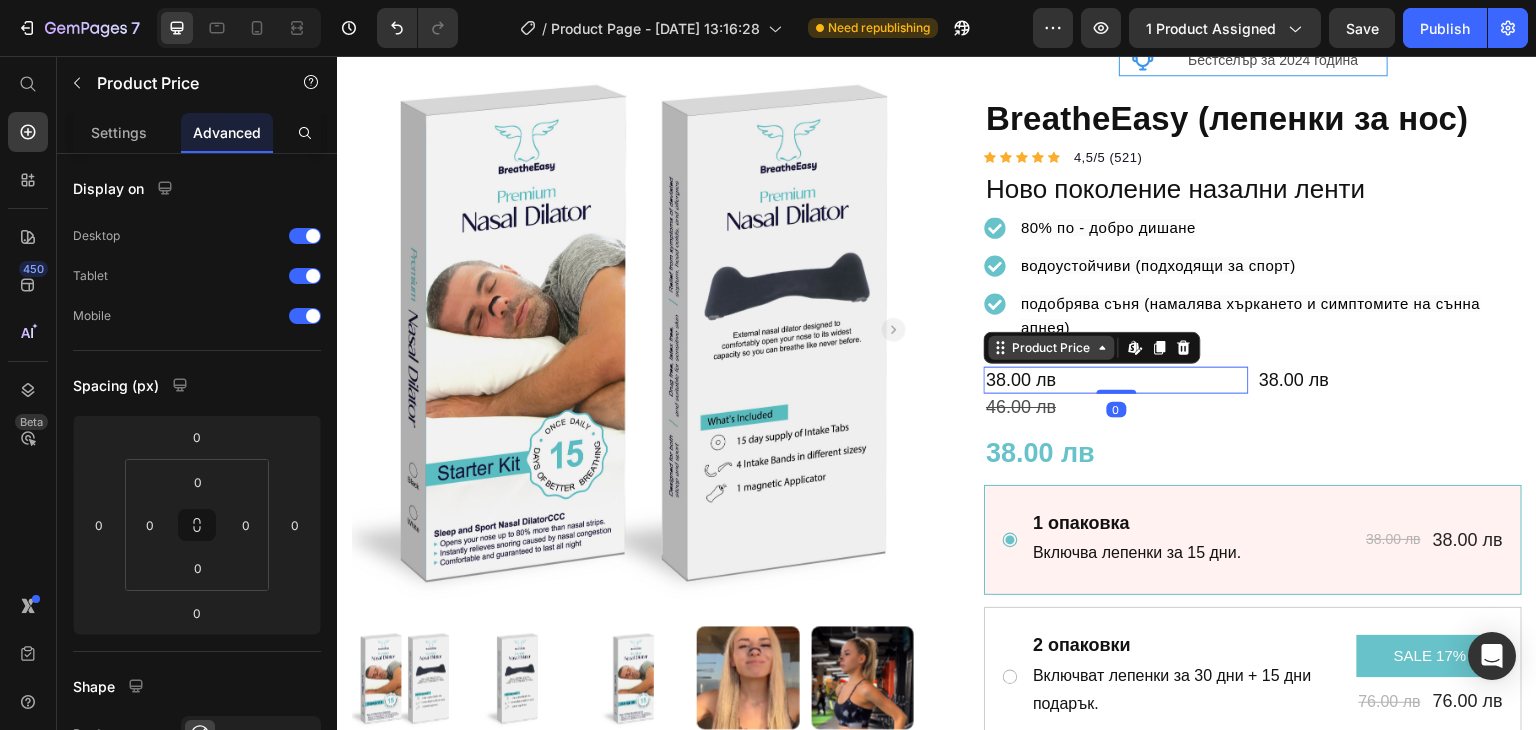 click 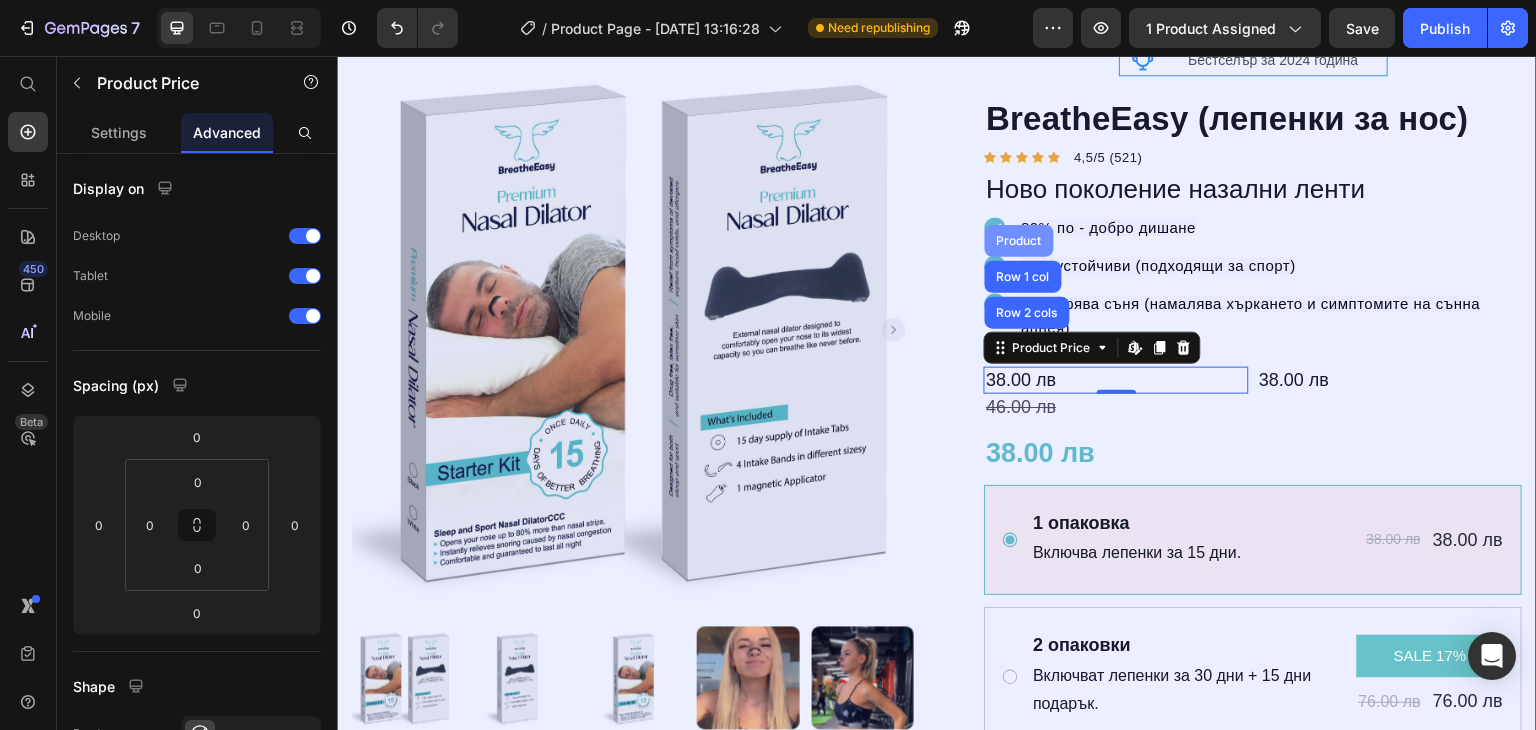 click on "Product" at bounding box center (1019, 241) 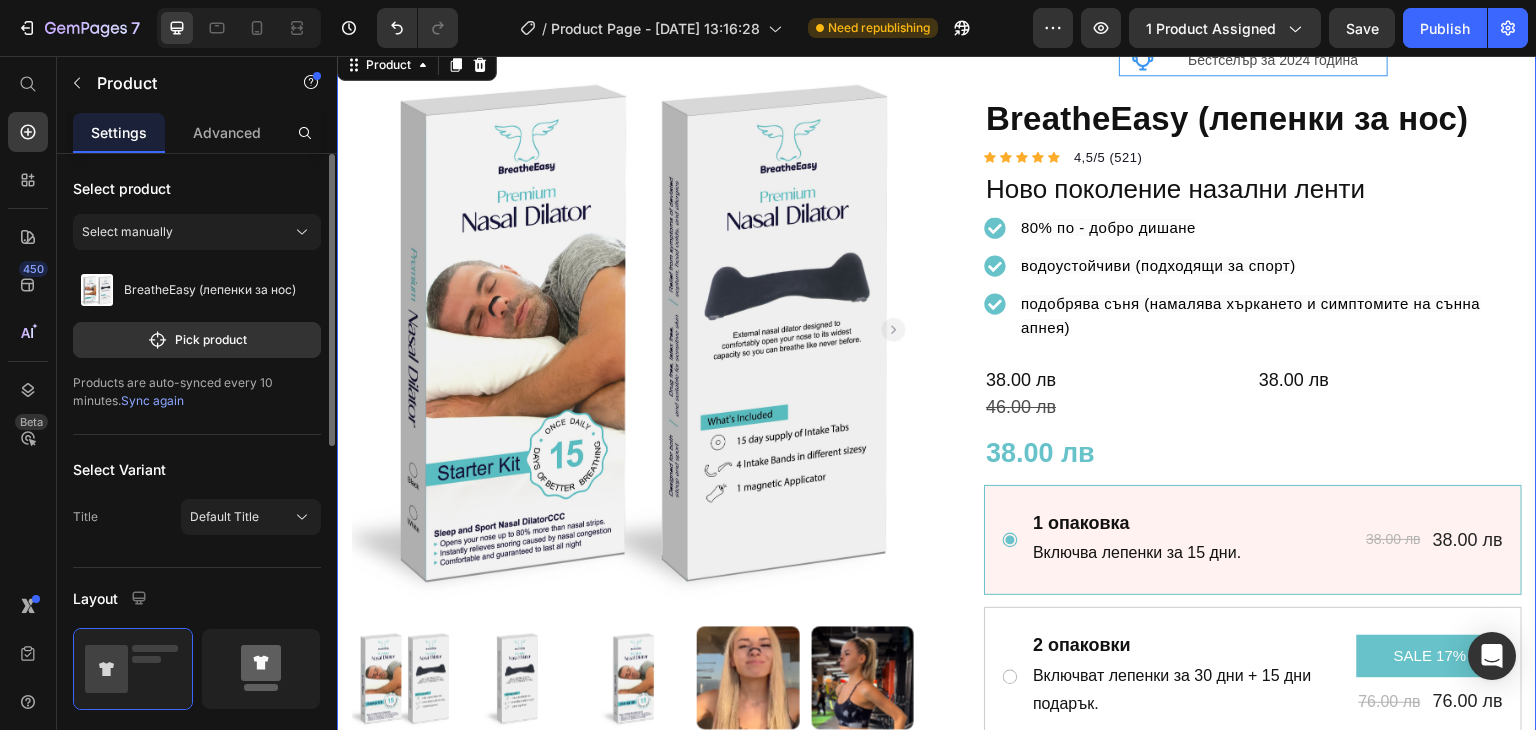 scroll, scrollTop: 200, scrollLeft: 0, axis: vertical 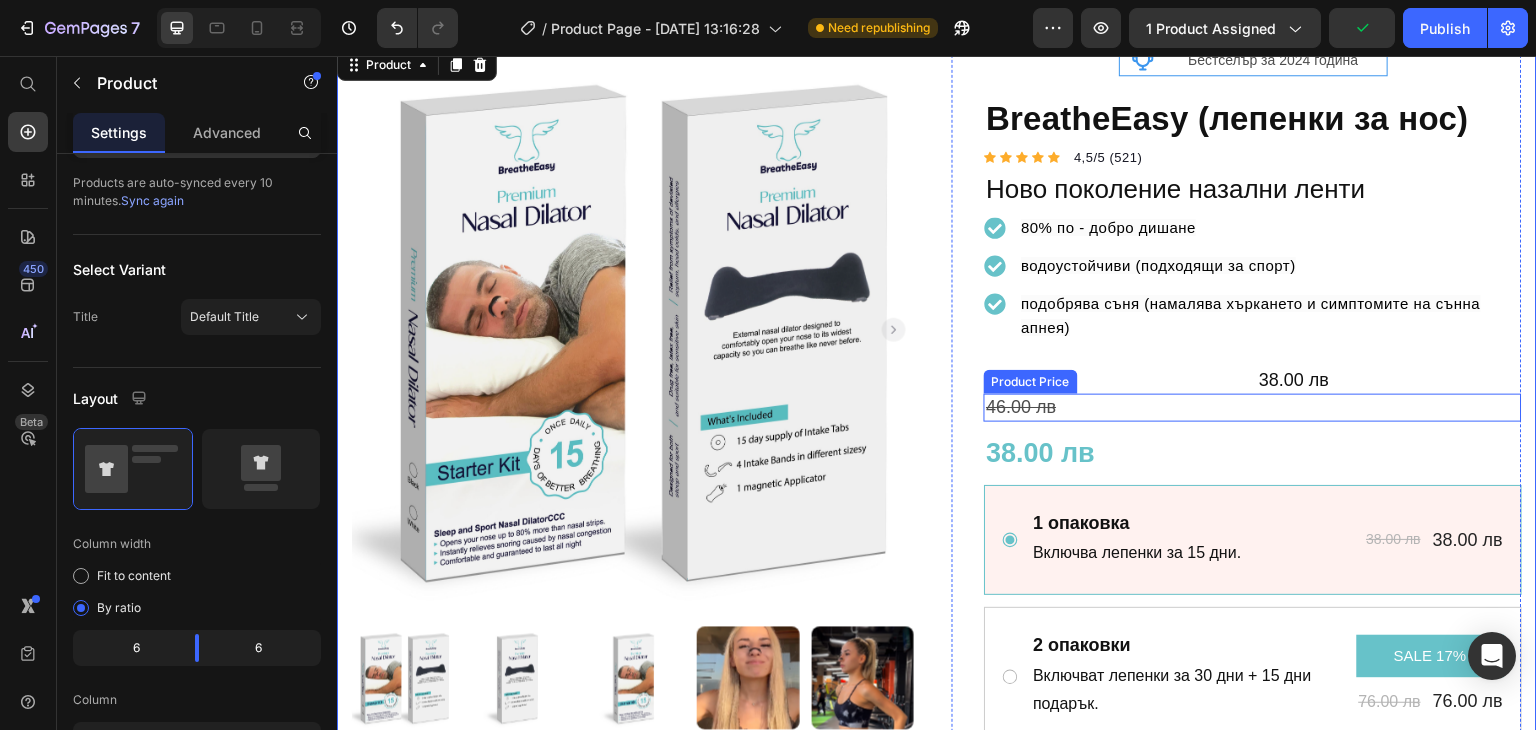 click on "46.00 лв" at bounding box center (1253, 407) 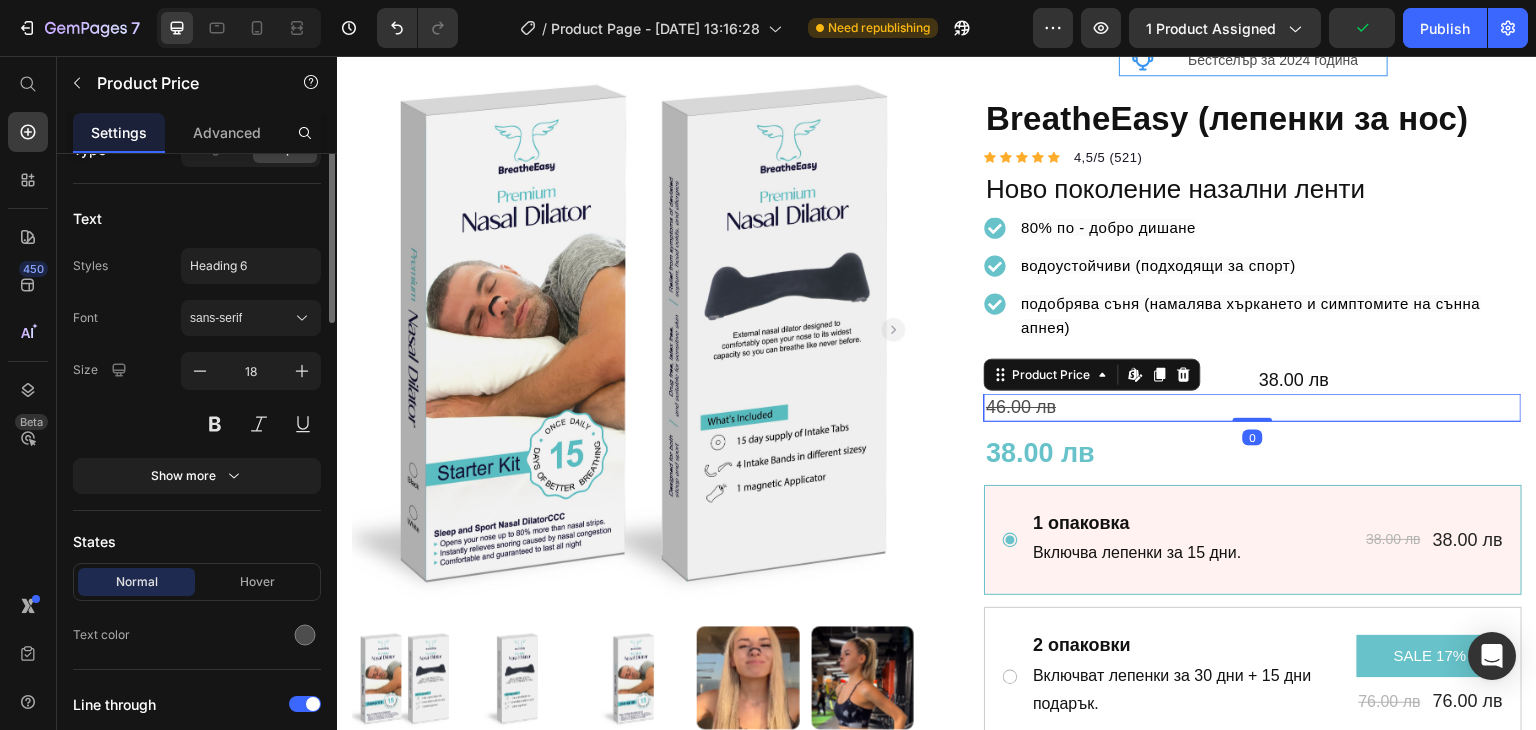 scroll, scrollTop: 0, scrollLeft: 0, axis: both 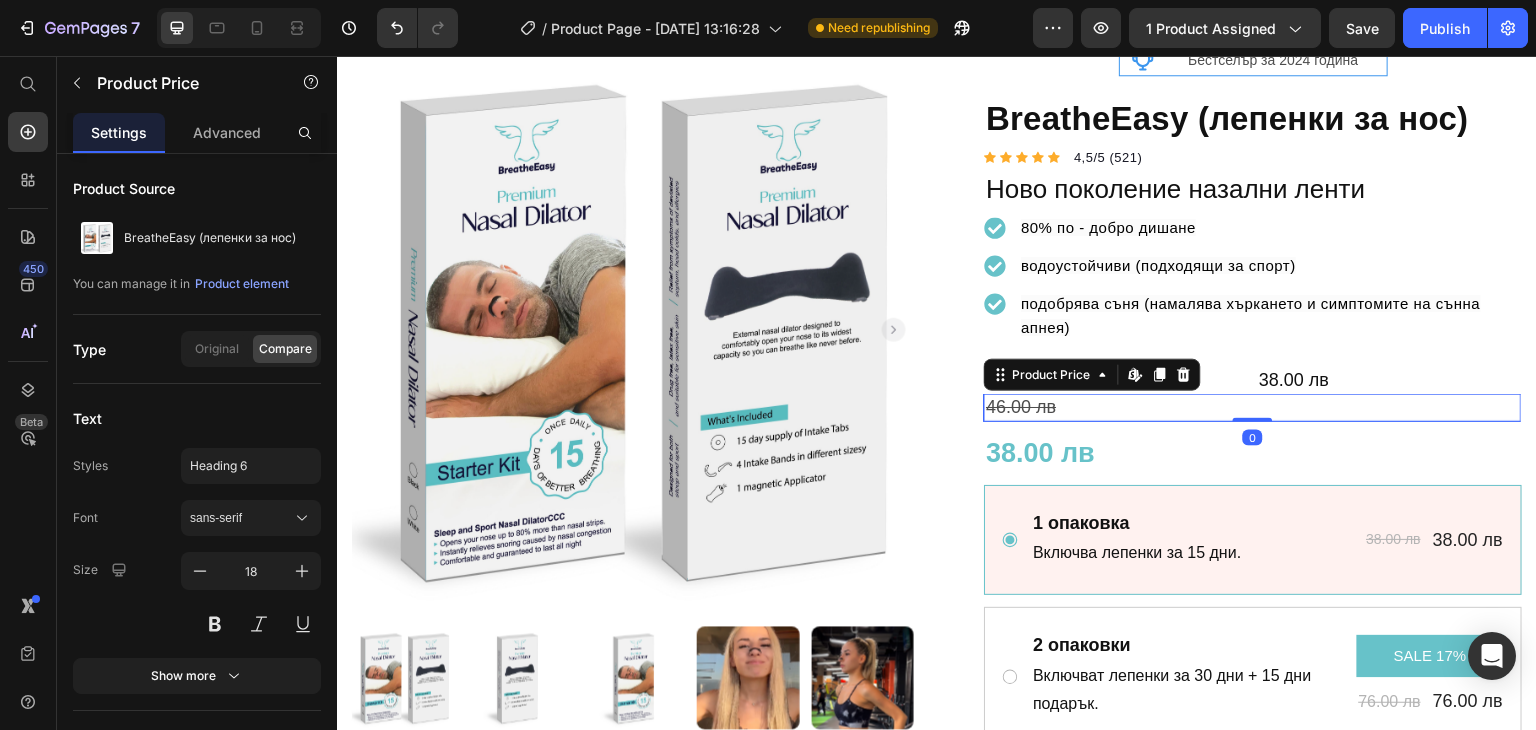 click on "Product Price   Edit content in Shopify" at bounding box center (1092, 375) 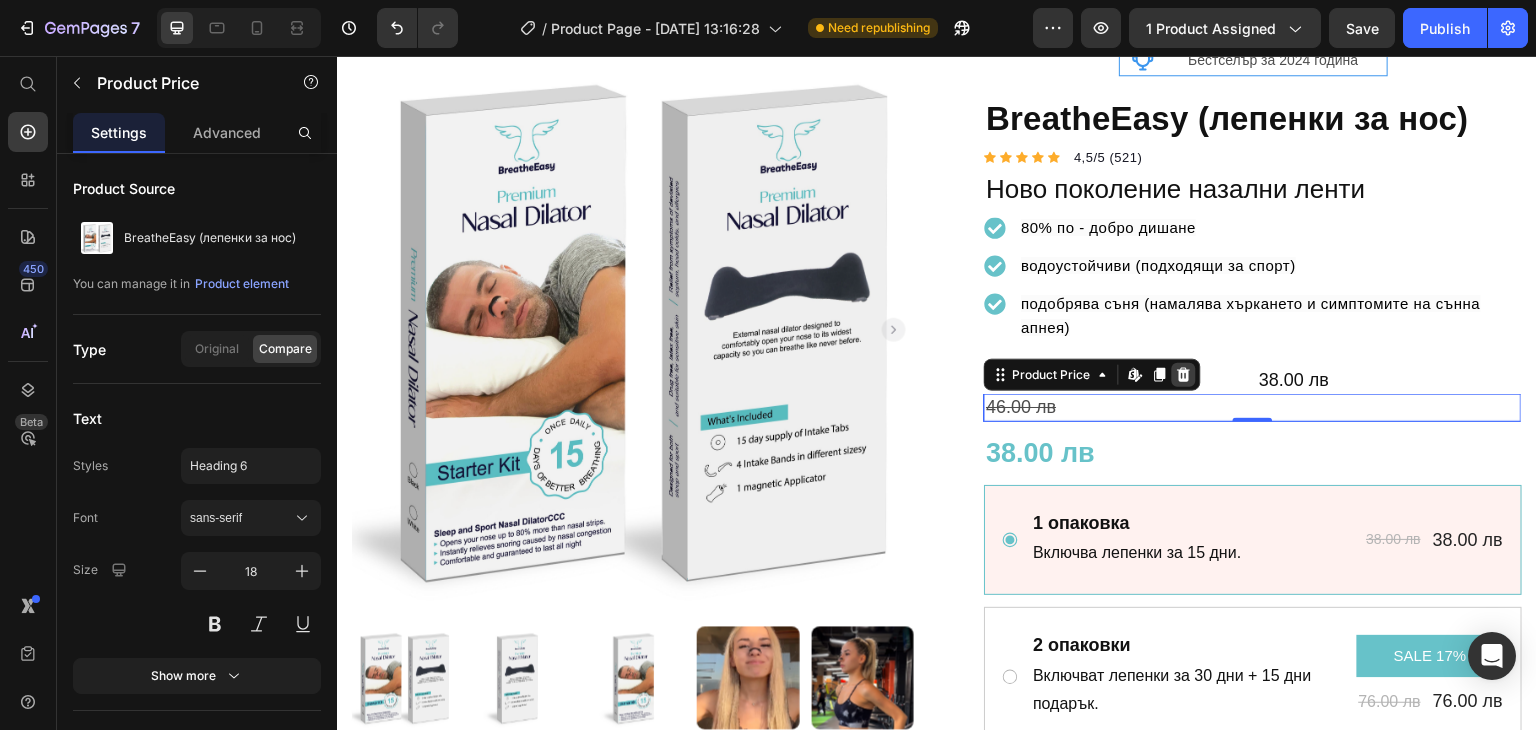click 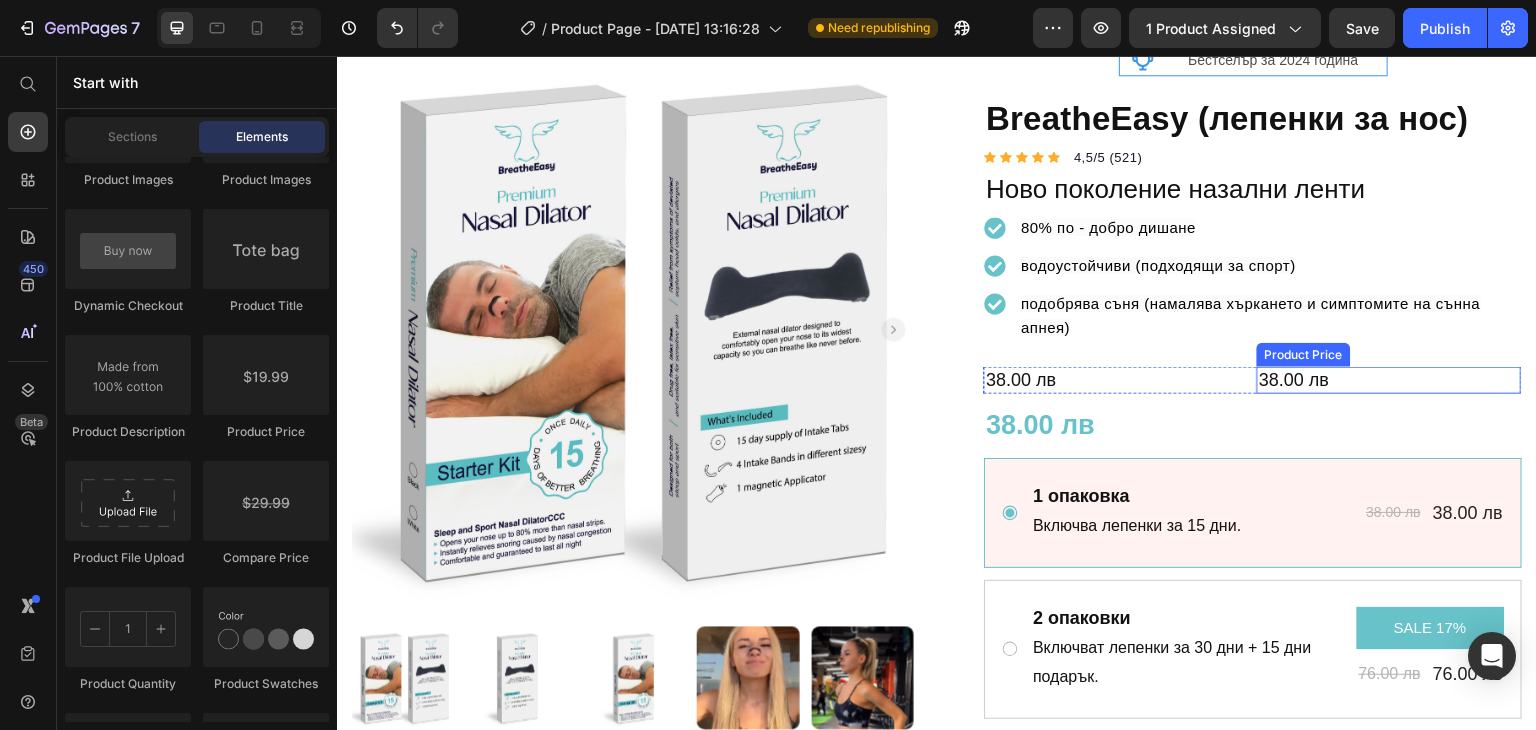 click on "38.00 лв" at bounding box center [1389, 380] 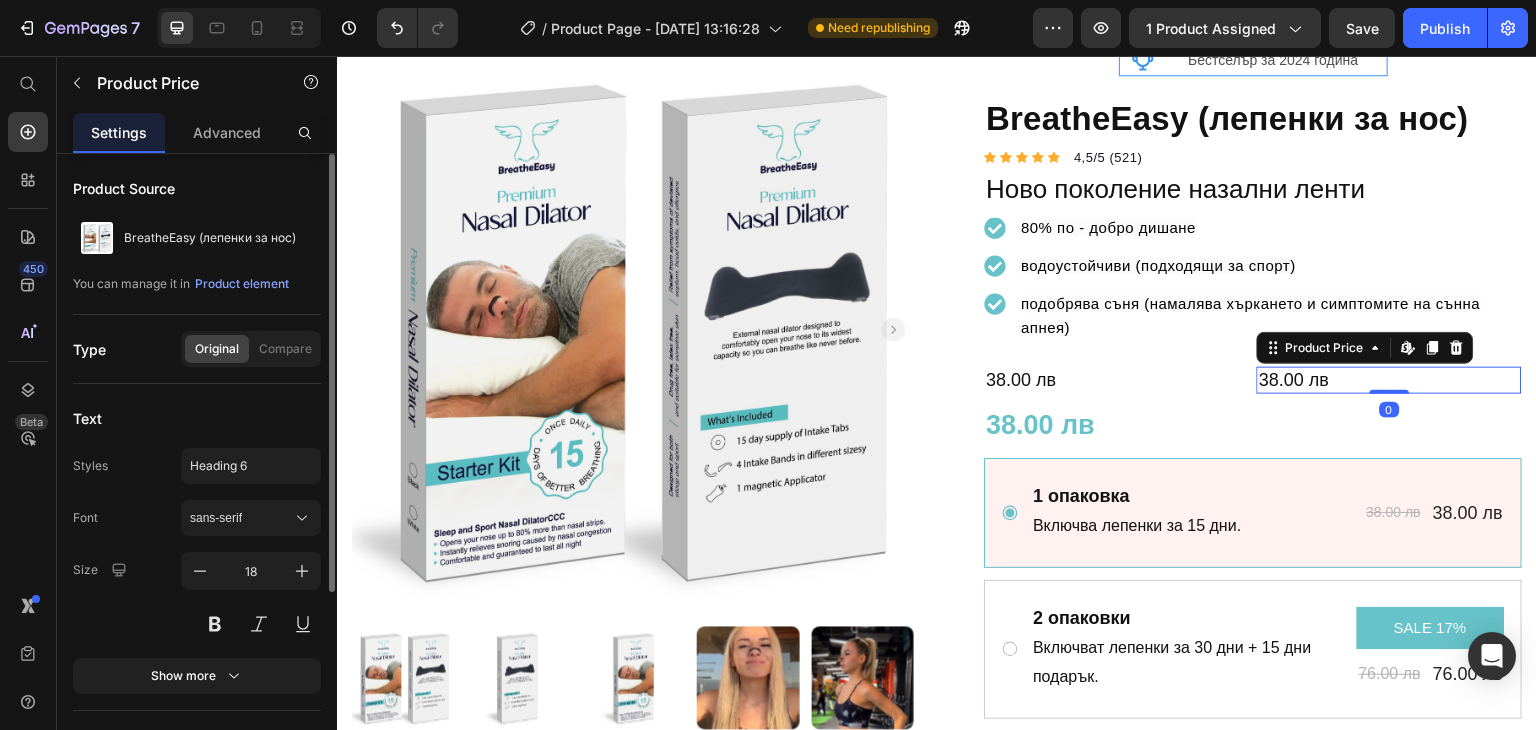 scroll, scrollTop: 281, scrollLeft: 0, axis: vertical 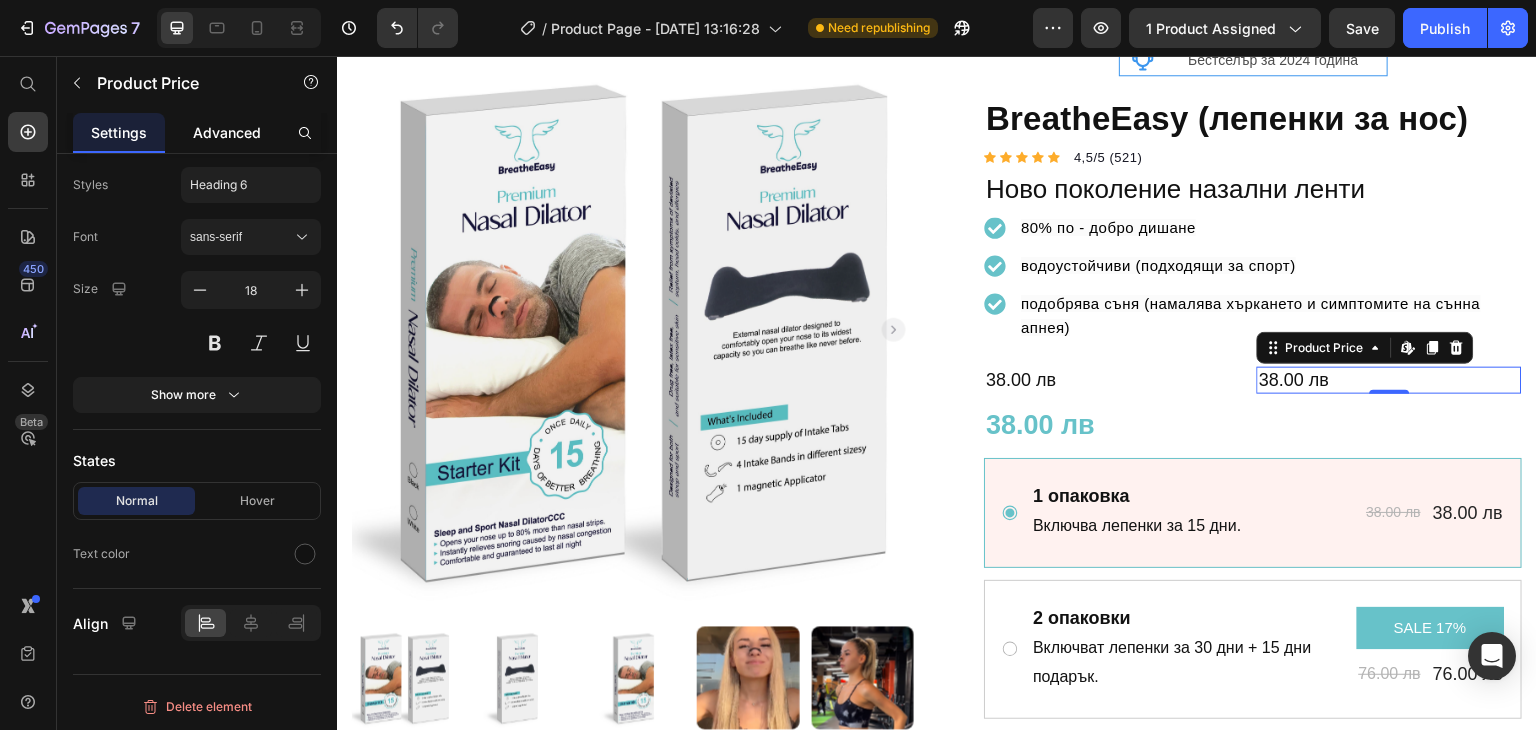 click on "Advanced" 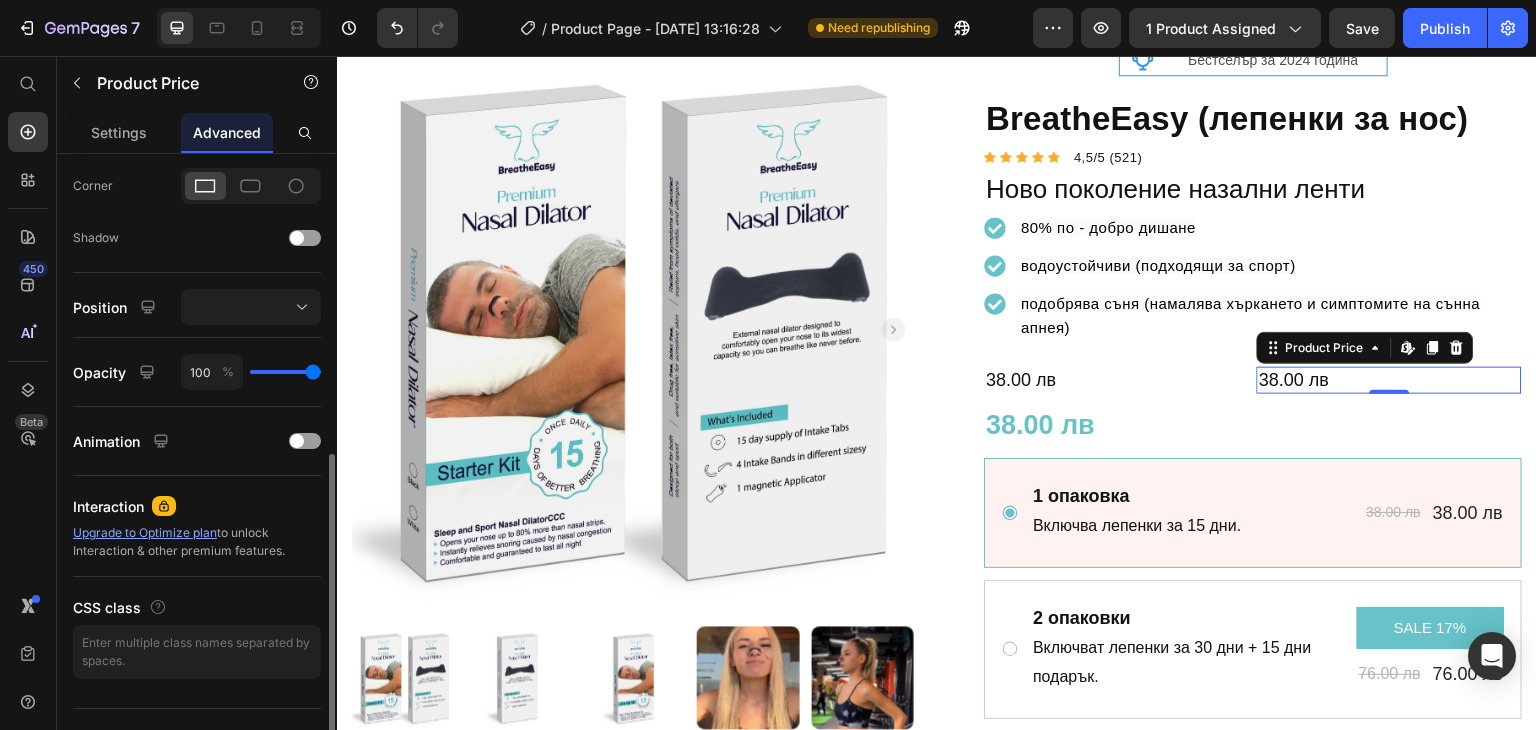 scroll, scrollTop: 634, scrollLeft: 0, axis: vertical 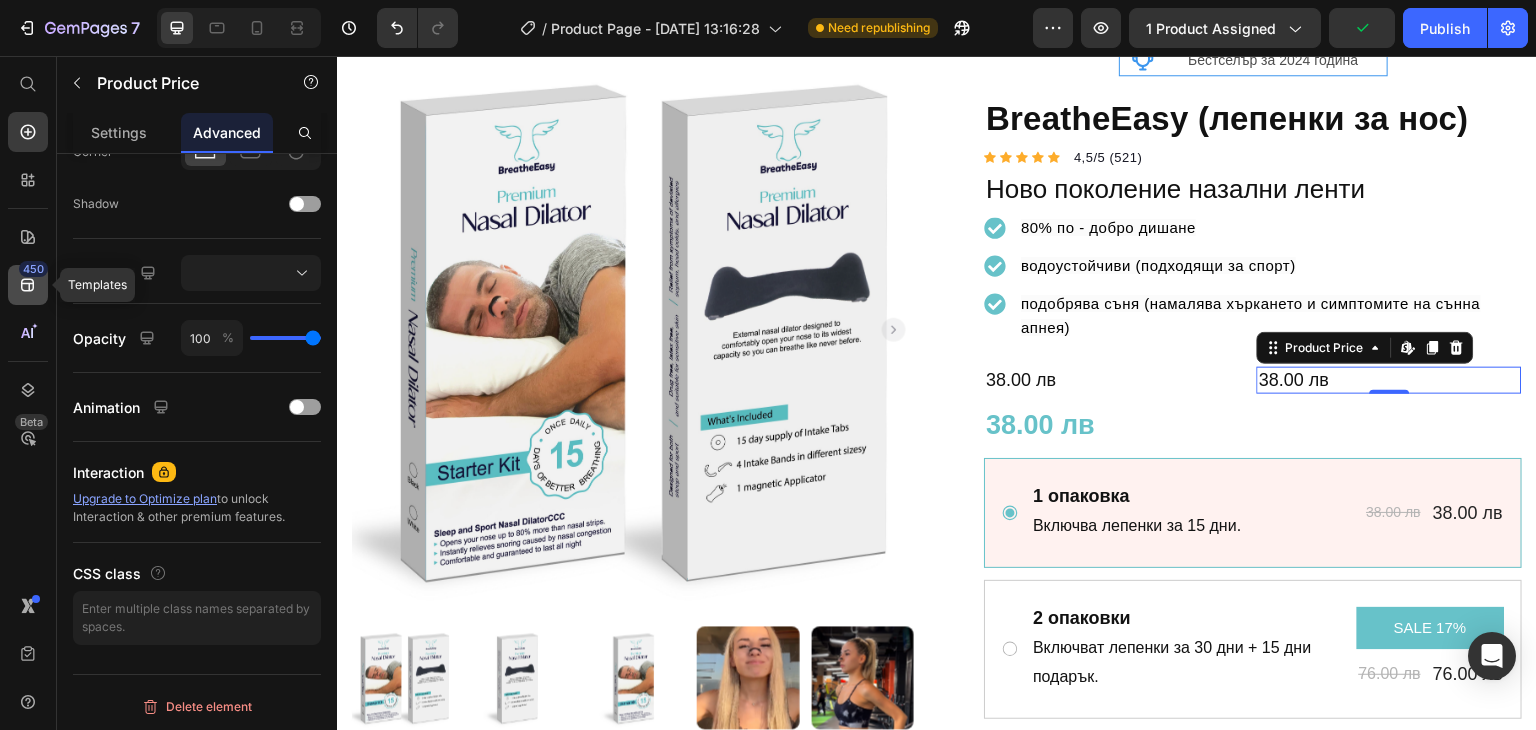 click on "450" at bounding box center (33, 269) 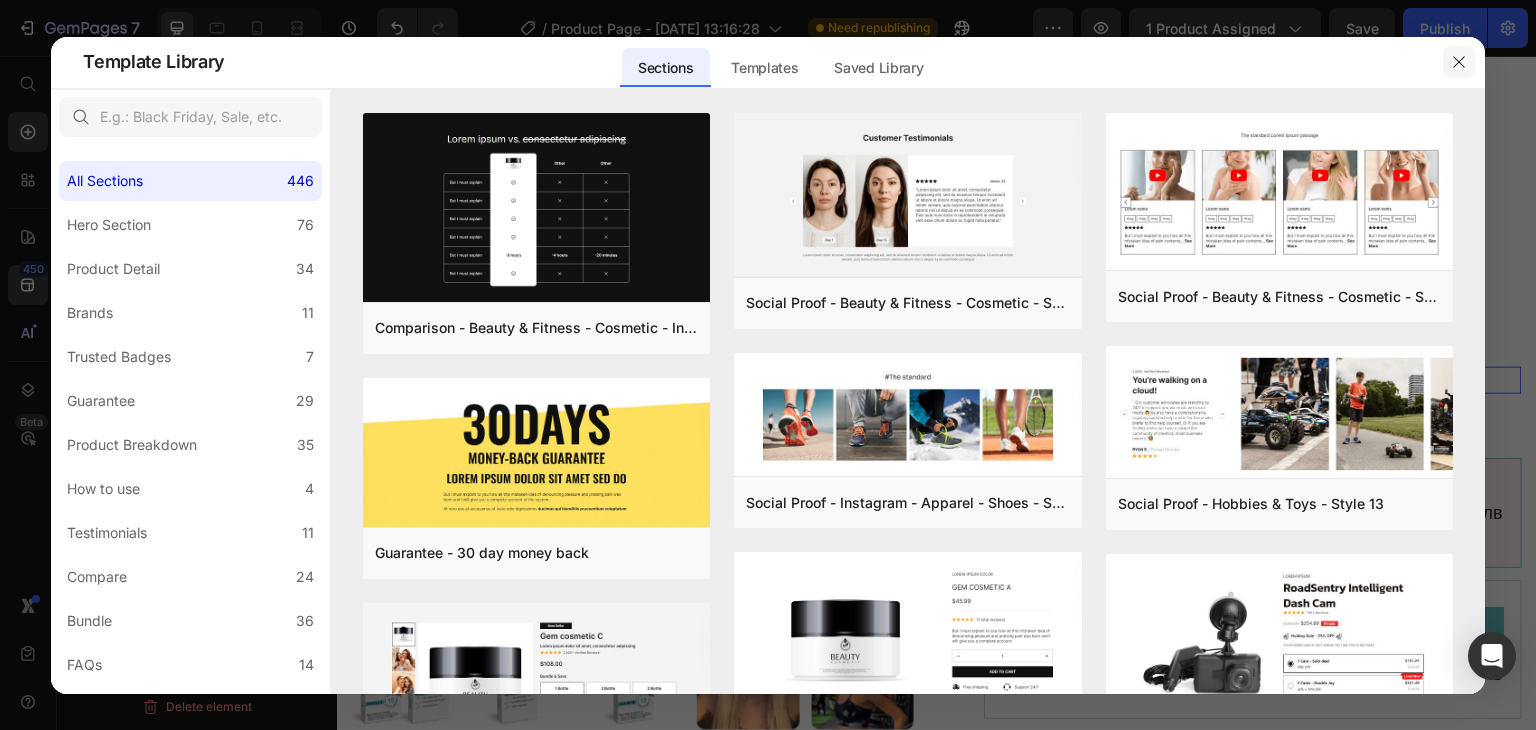 click at bounding box center [1459, 62] 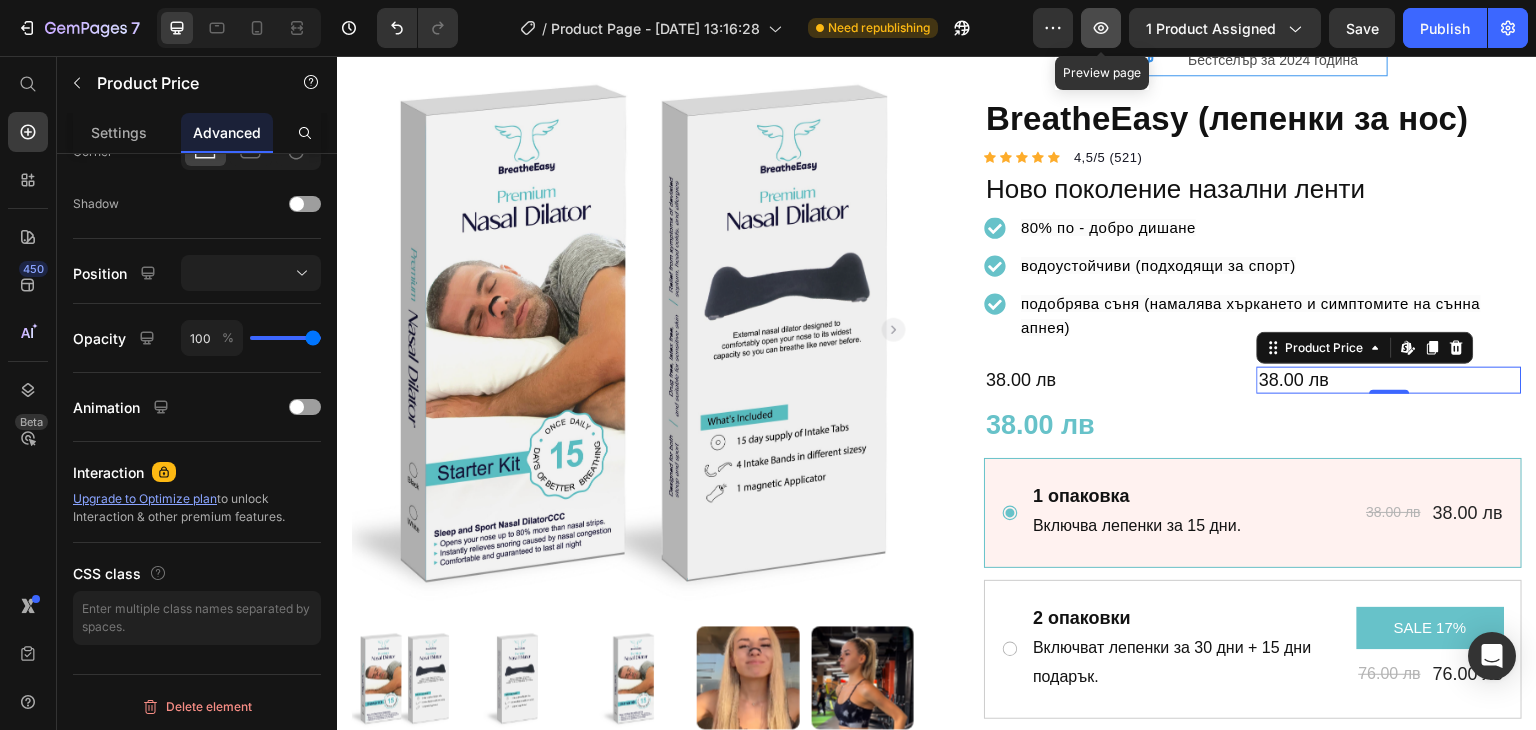 click 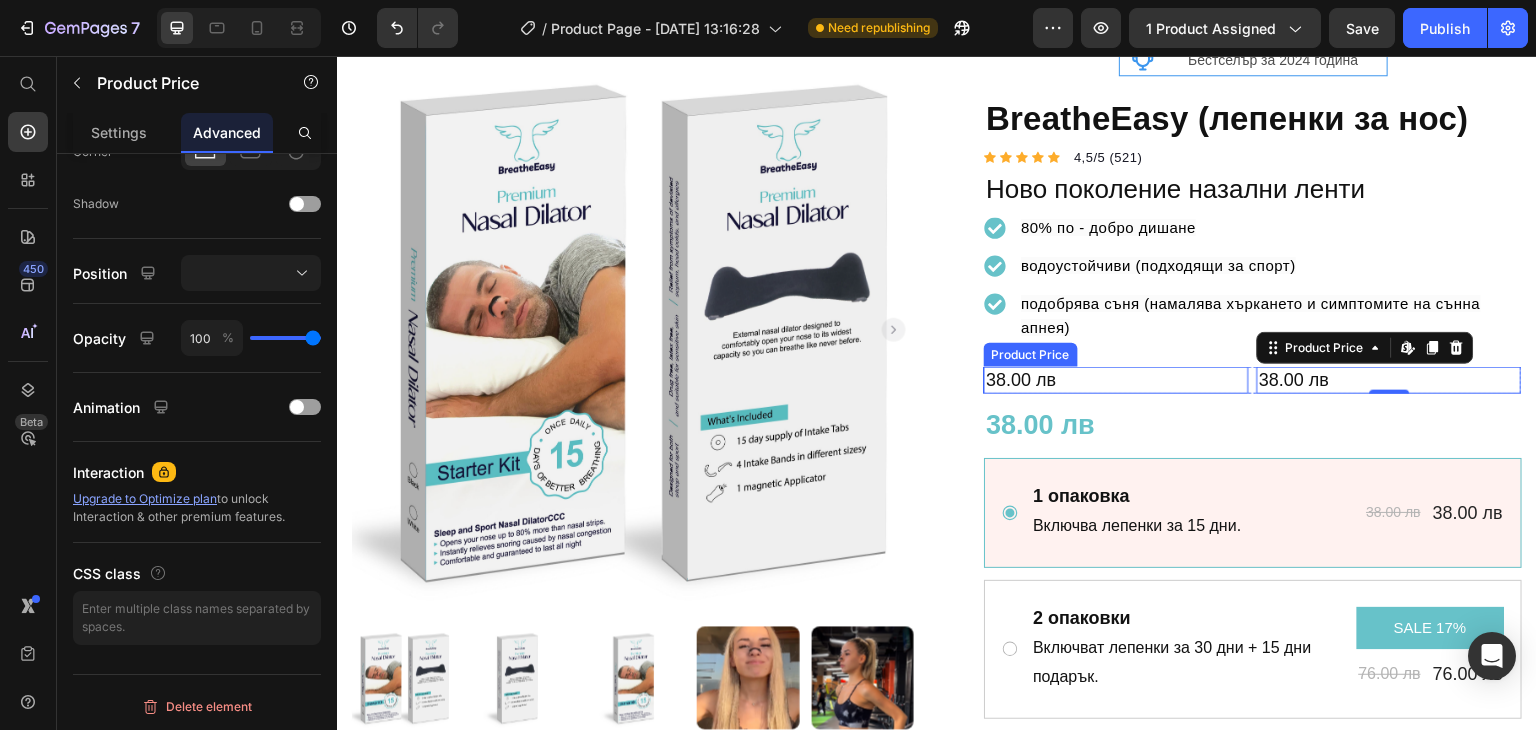 click on "38.00 лв" at bounding box center (1116, 380) 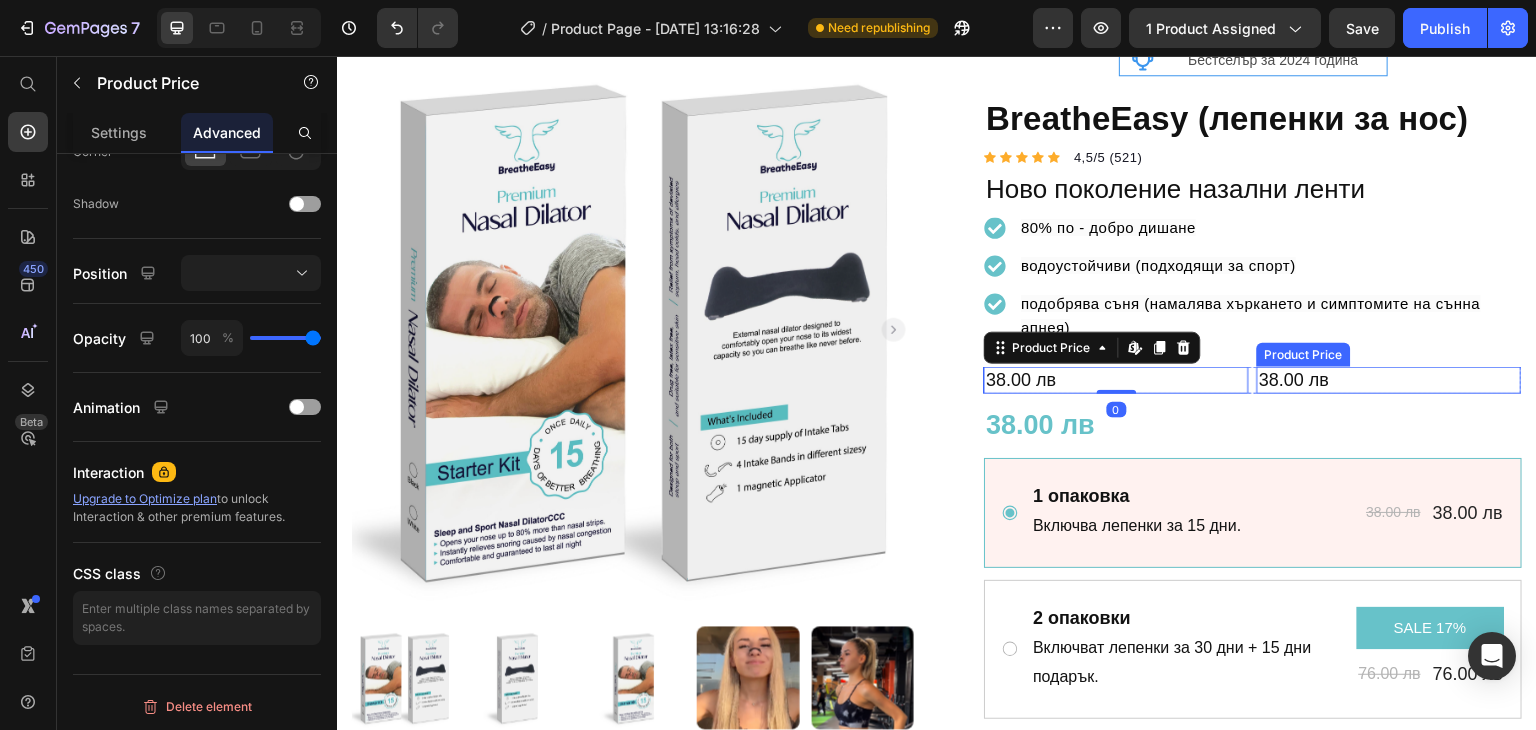 click on "38.00 лв Product Price   Edit content in Shopify 0 38.00 лв Product Price Row" at bounding box center [1253, 380] 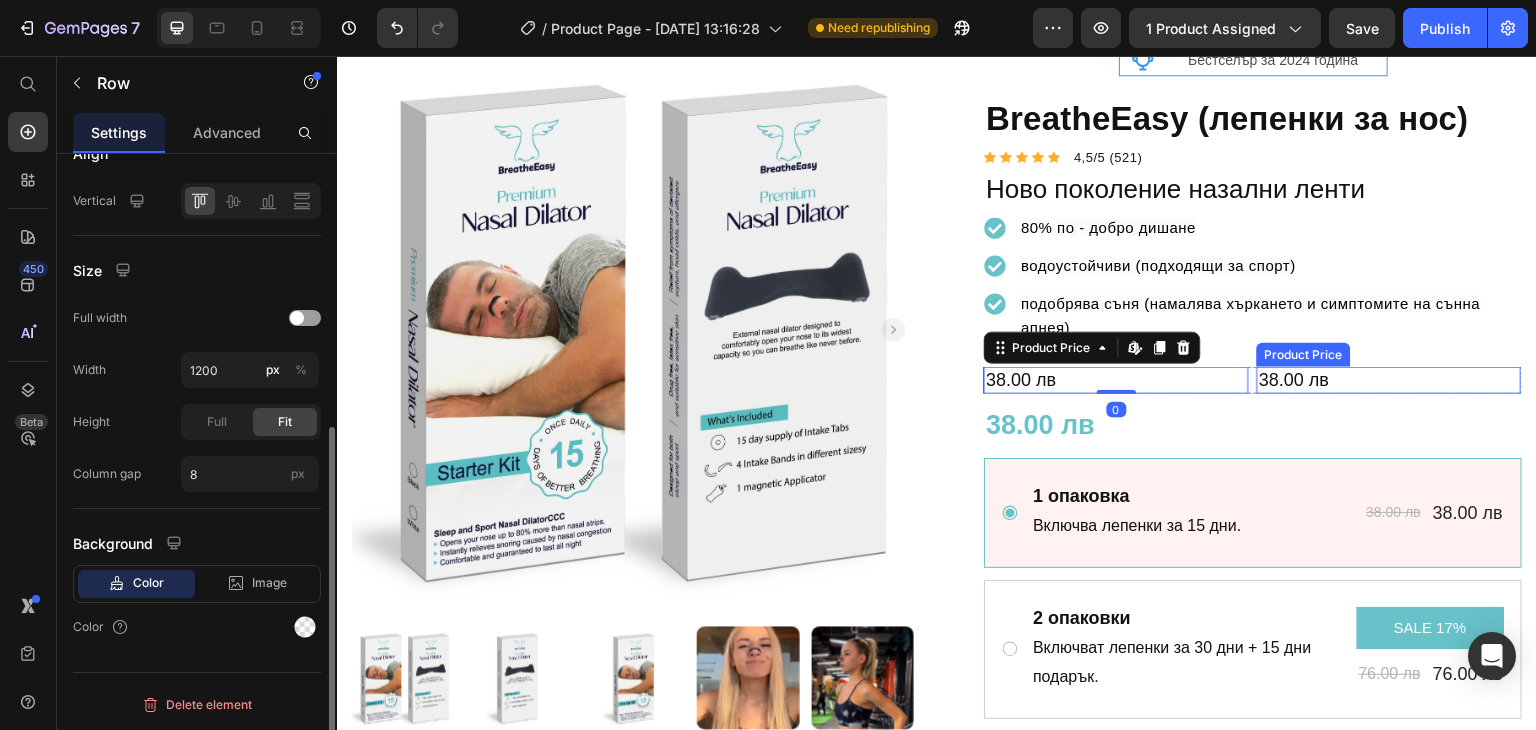 scroll, scrollTop: 0, scrollLeft: 0, axis: both 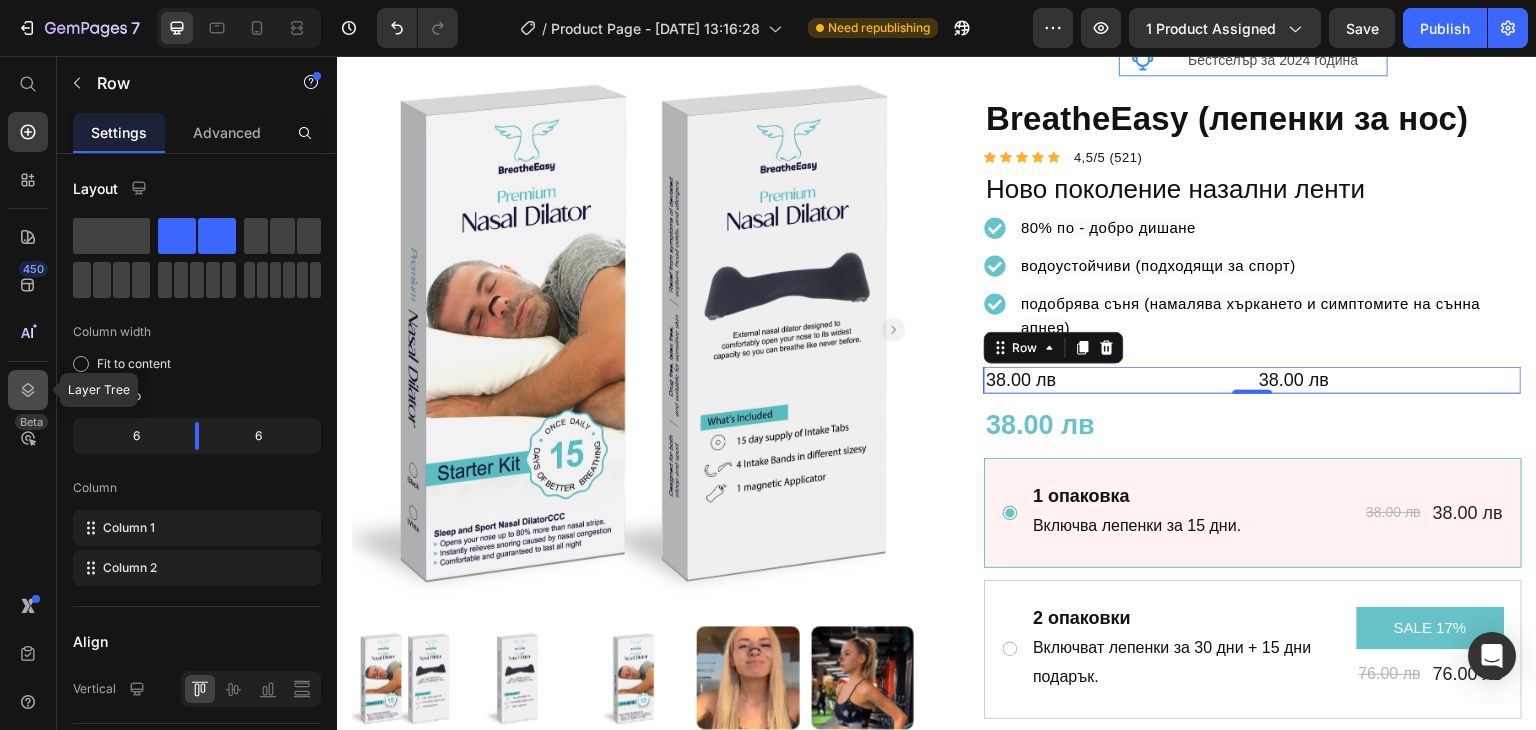 click 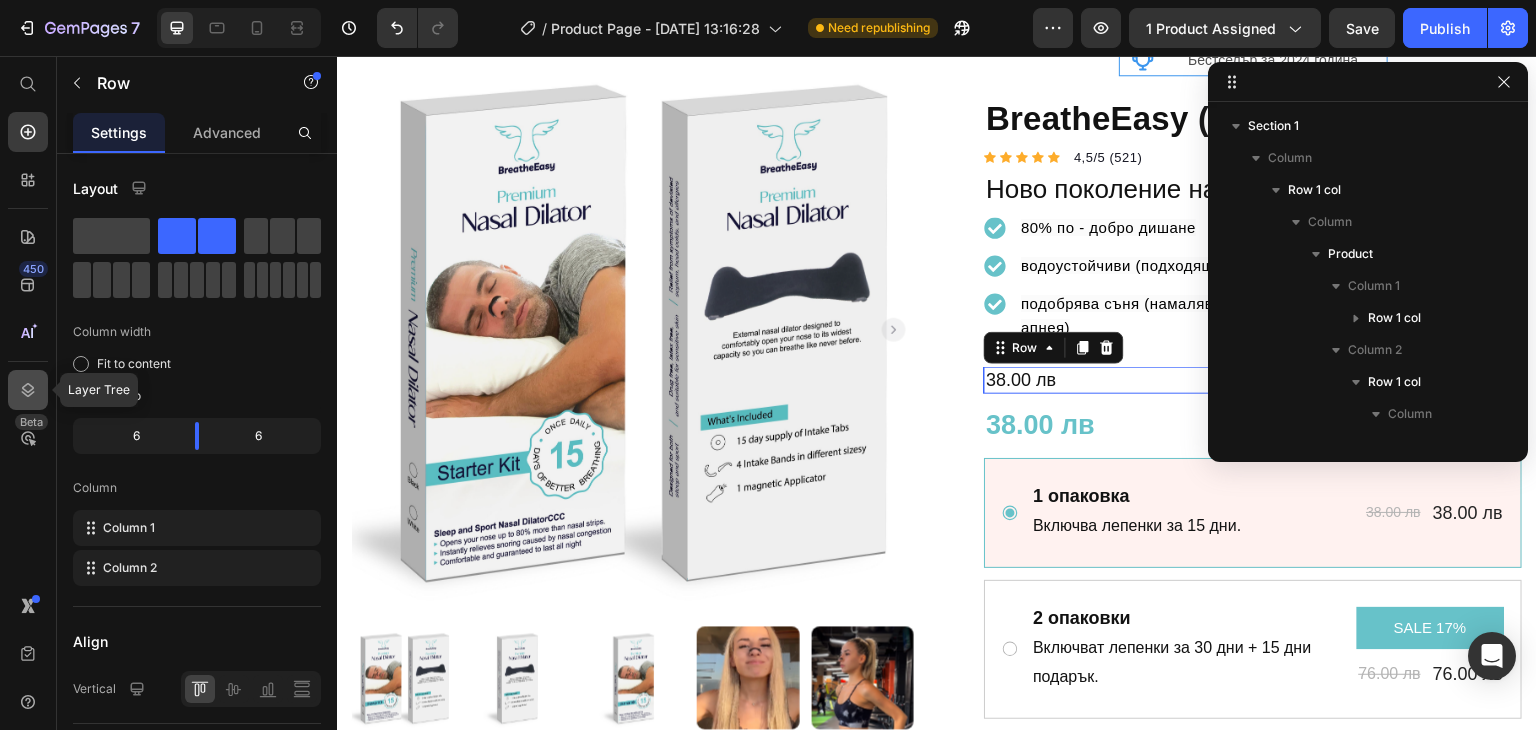 scroll, scrollTop: 378, scrollLeft: 0, axis: vertical 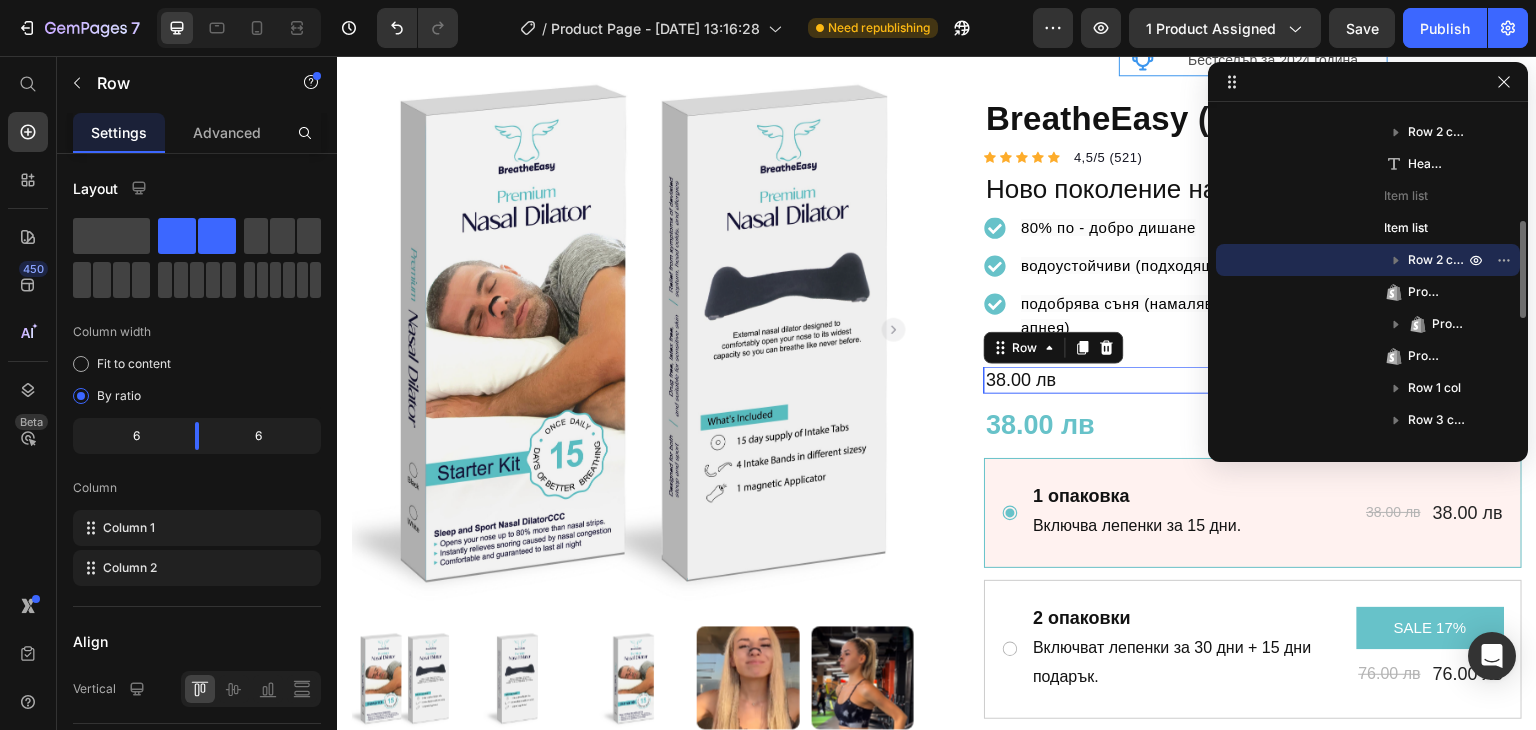 click on "Row 2 cols" at bounding box center [1438, 260] 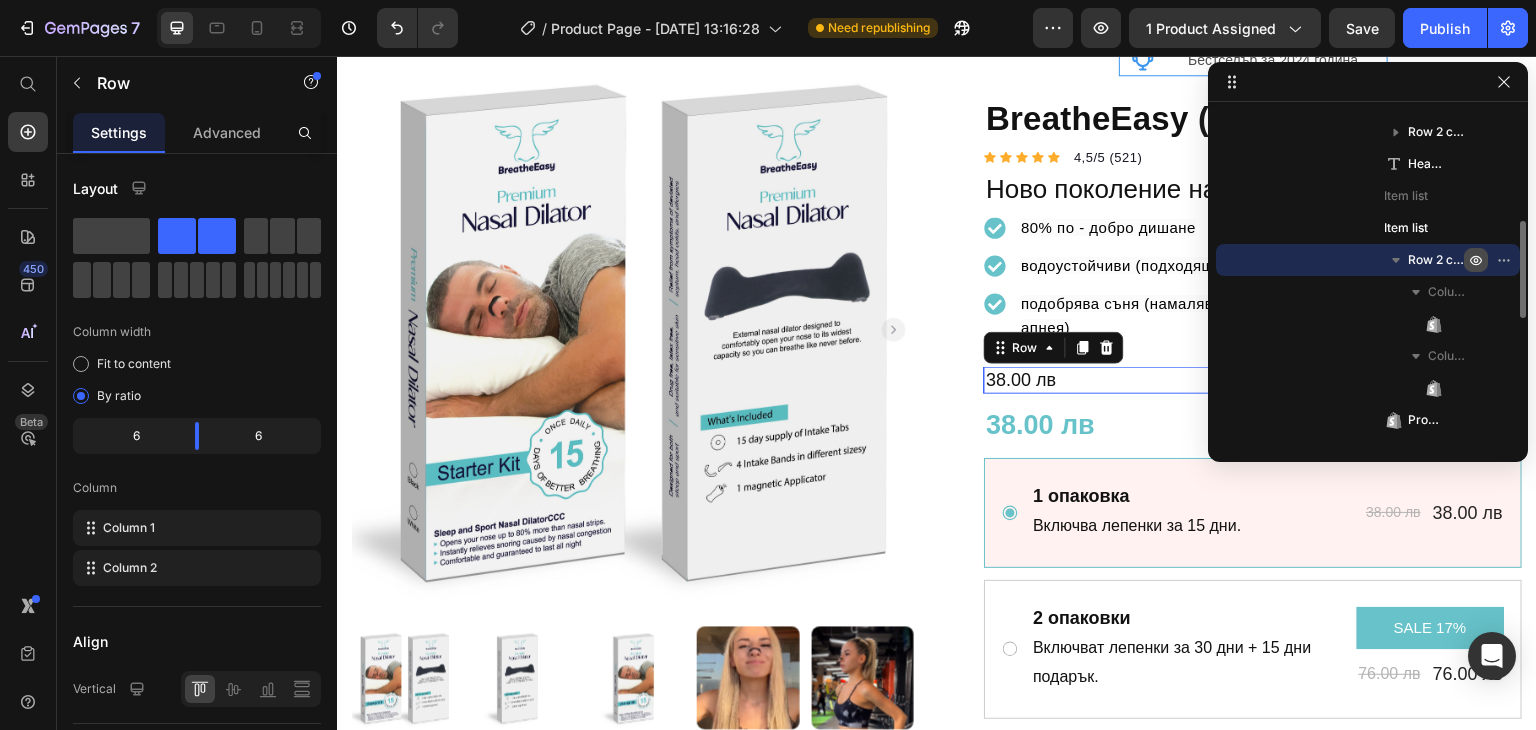click 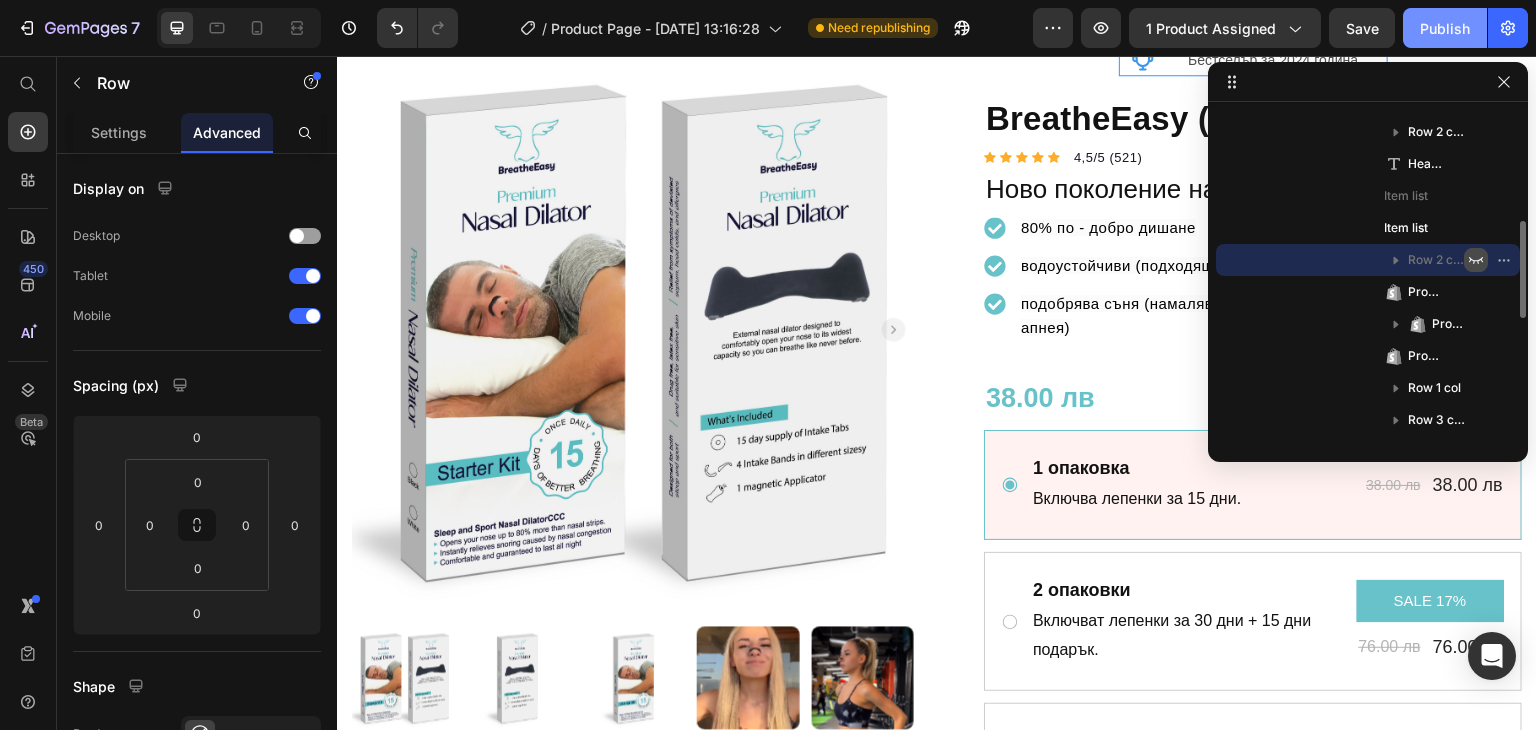 click on "Publish" at bounding box center [1445, 28] 